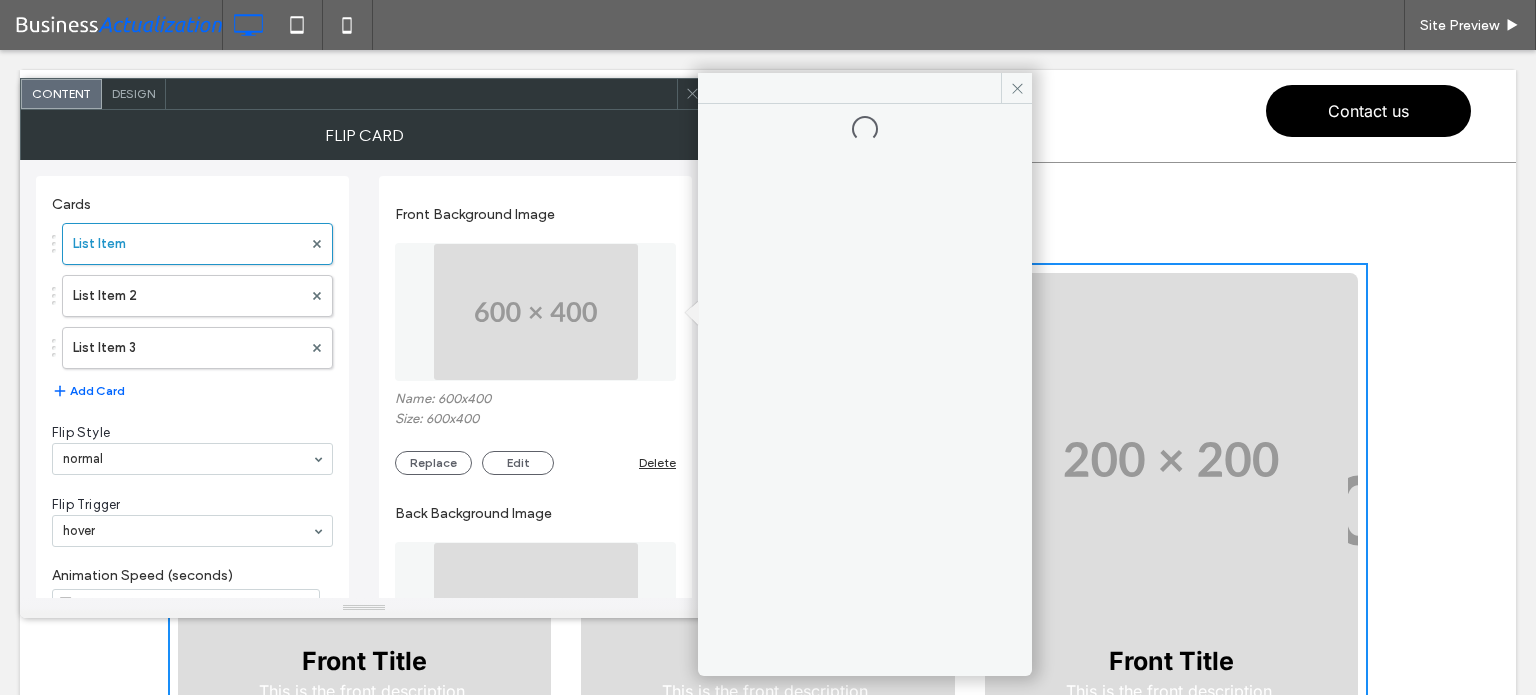 scroll, scrollTop: 0, scrollLeft: 0, axis: both 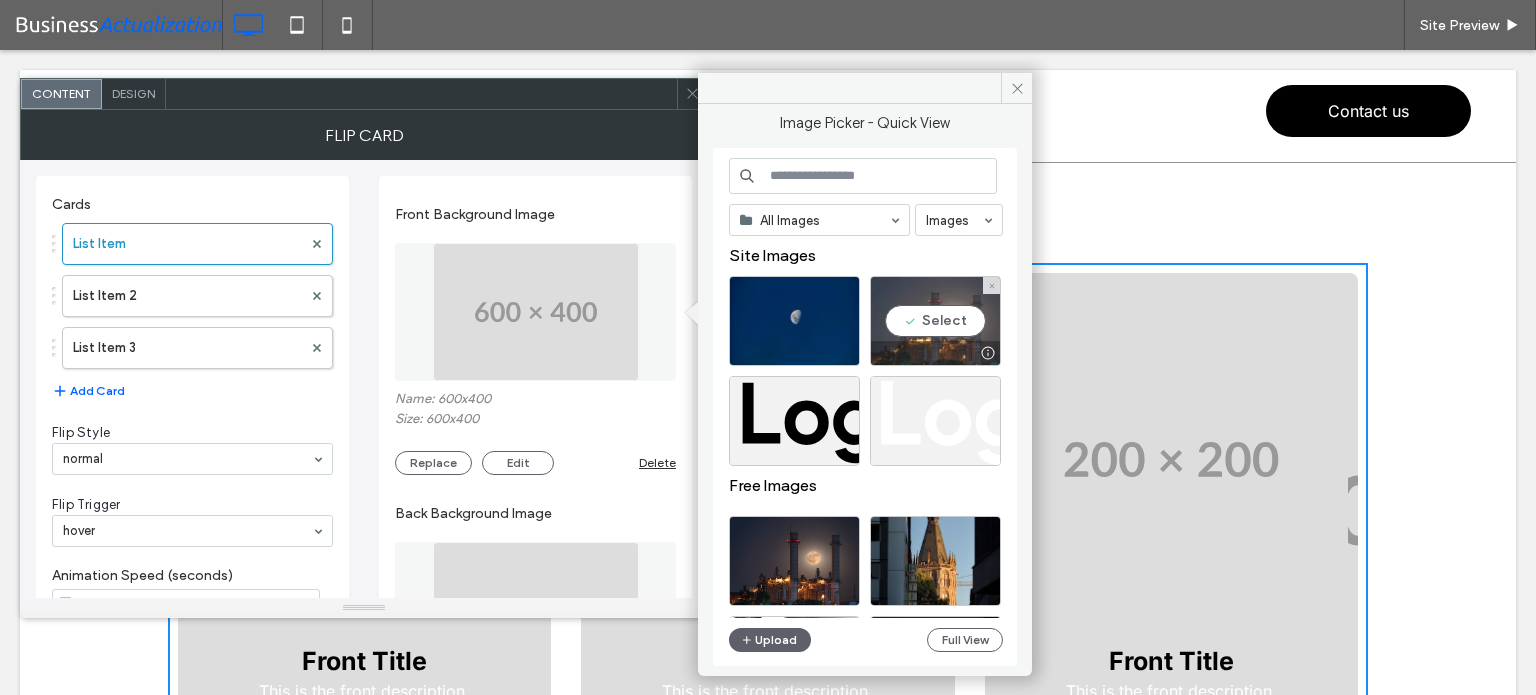 click on "Select" at bounding box center [935, 321] 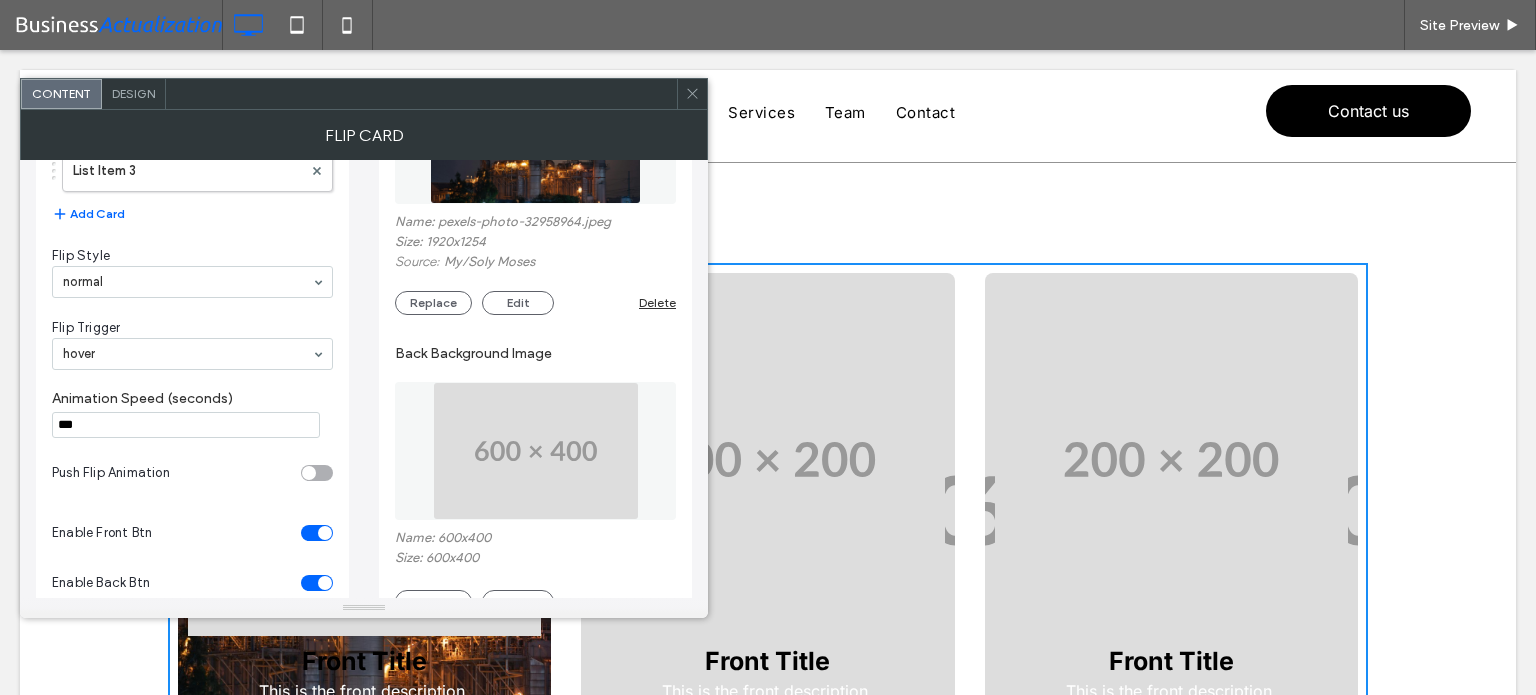 scroll, scrollTop: 200, scrollLeft: 0, axis: vertical 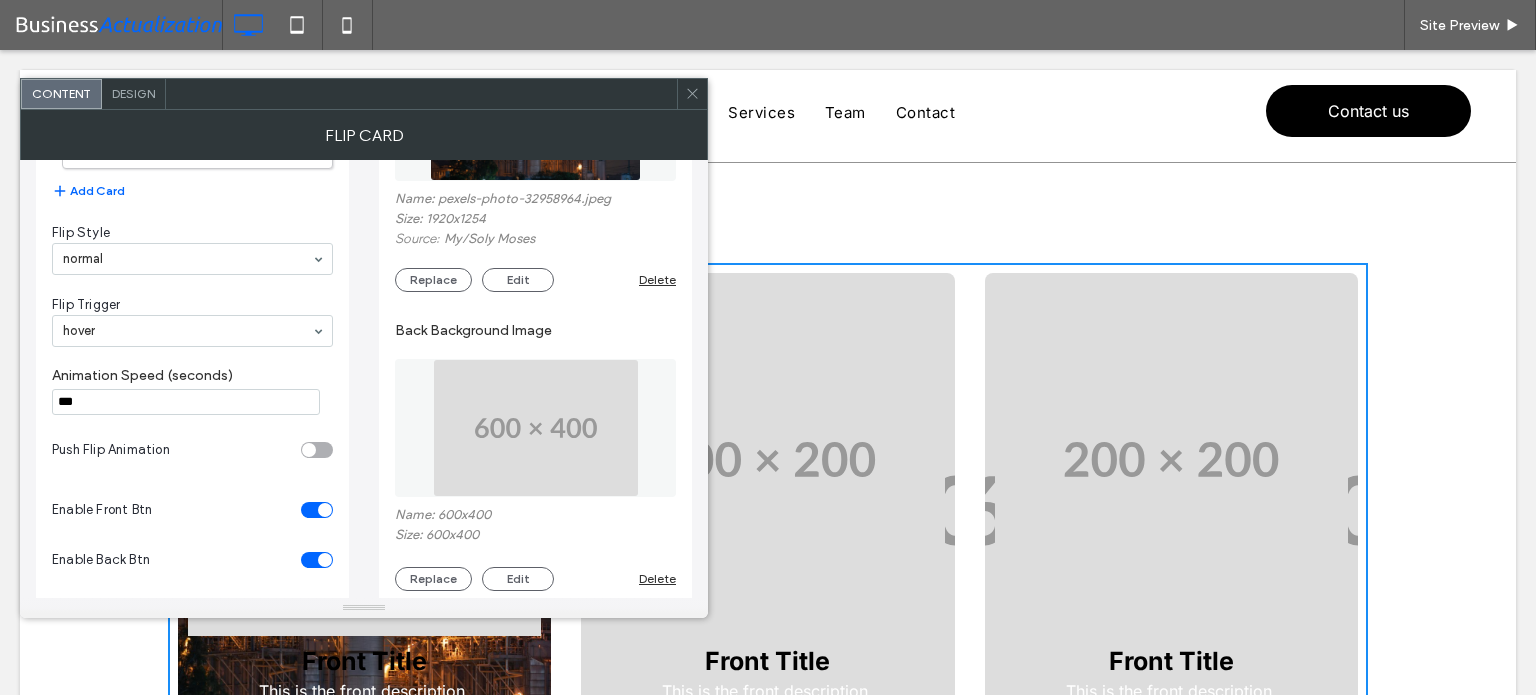 click at bounding box center [536, 428] 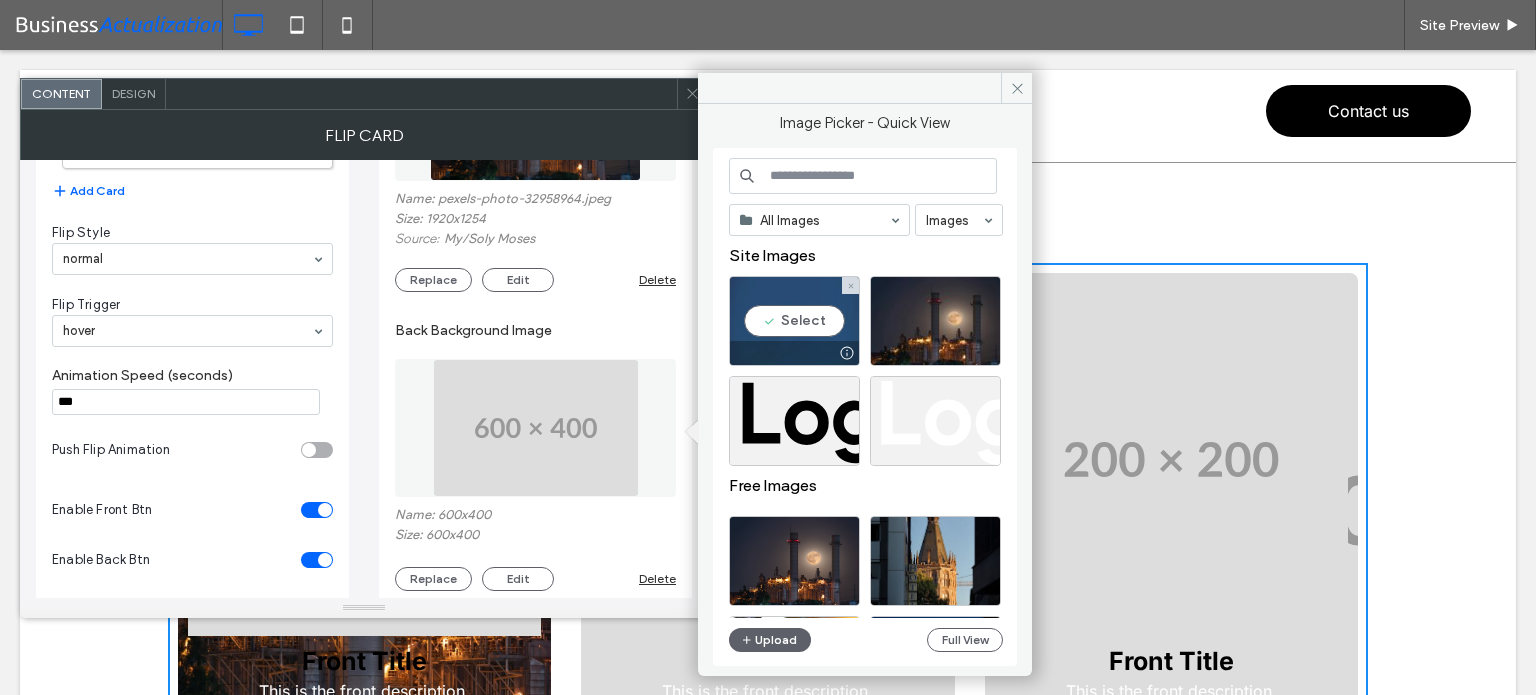 drag, startPoint x: 792, startPoint y: 317, endPoint x: 757, endPoint y: 281, distance: 50.20956 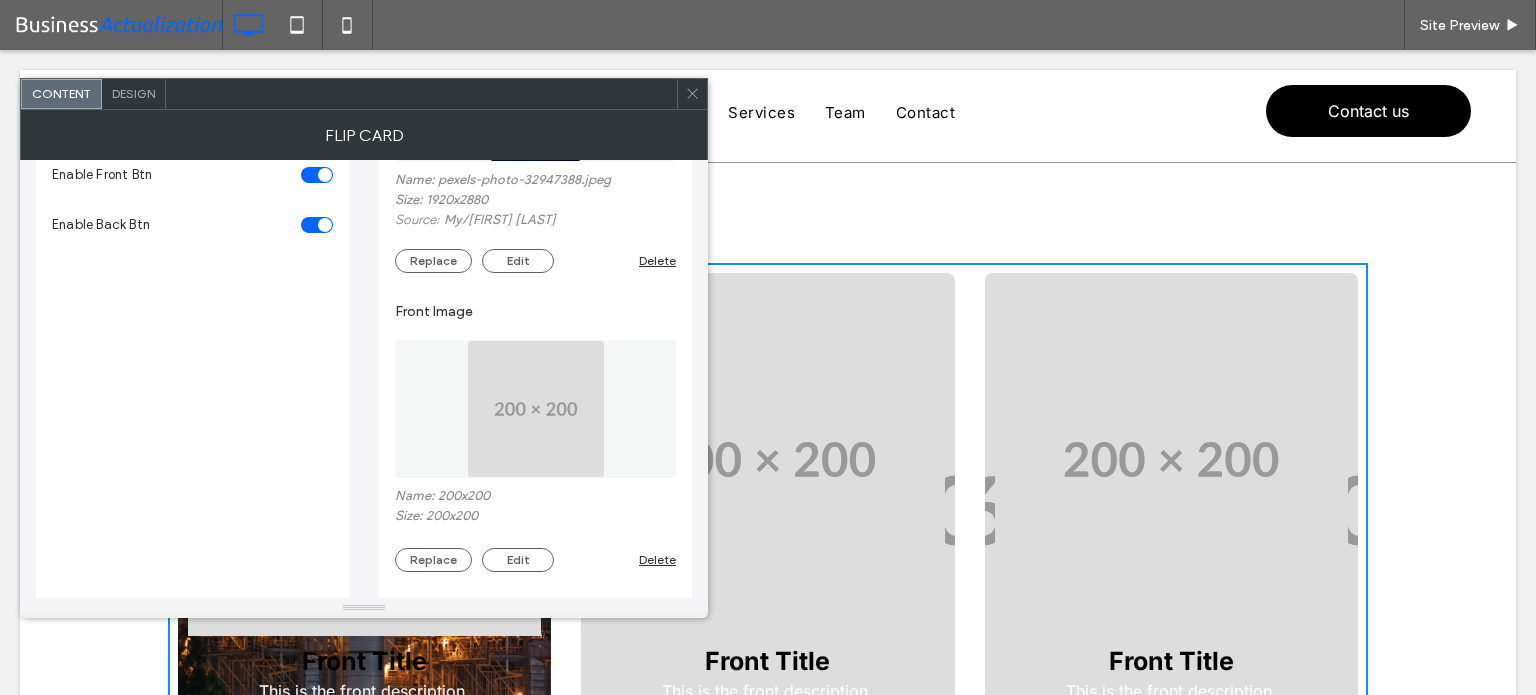 scroll, scrollTop: 500, scrollLeft: 0, axis: vertical 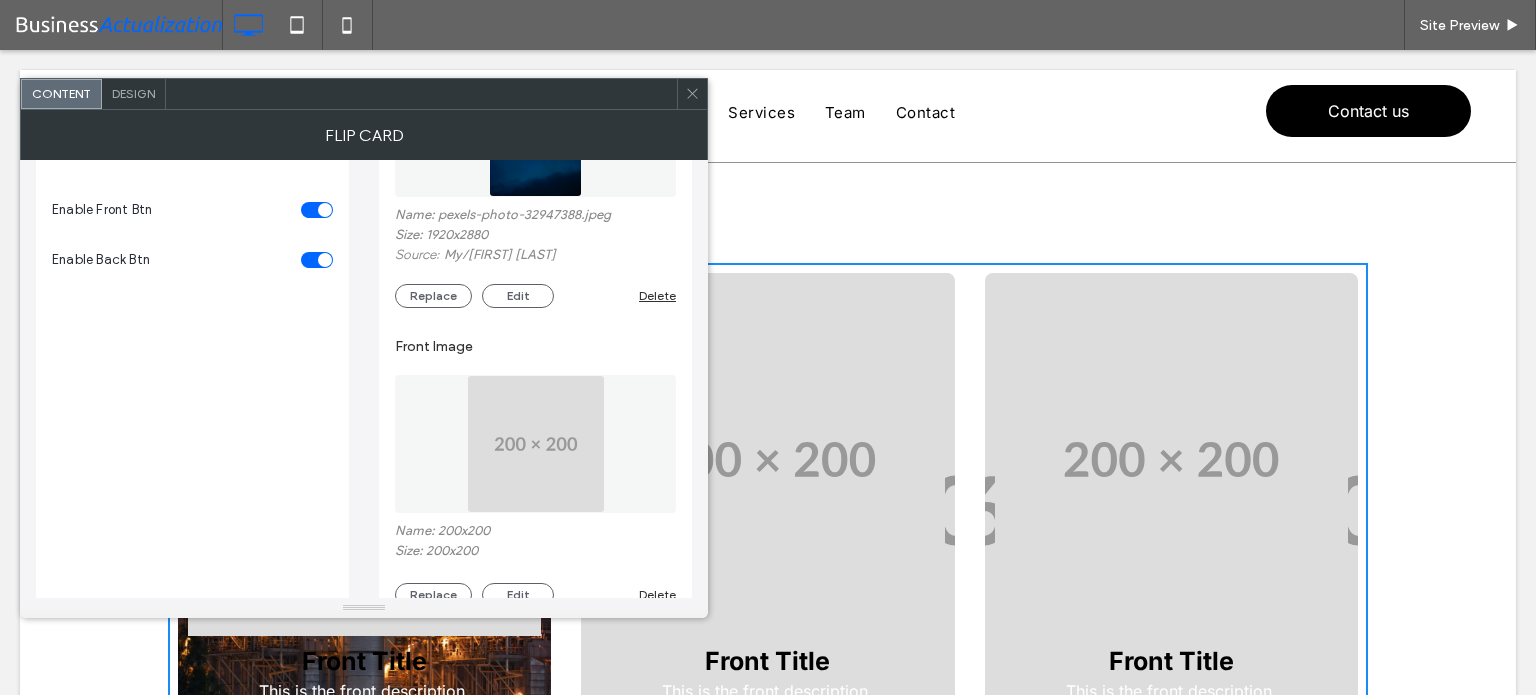 click at bounding box center [536, 444] 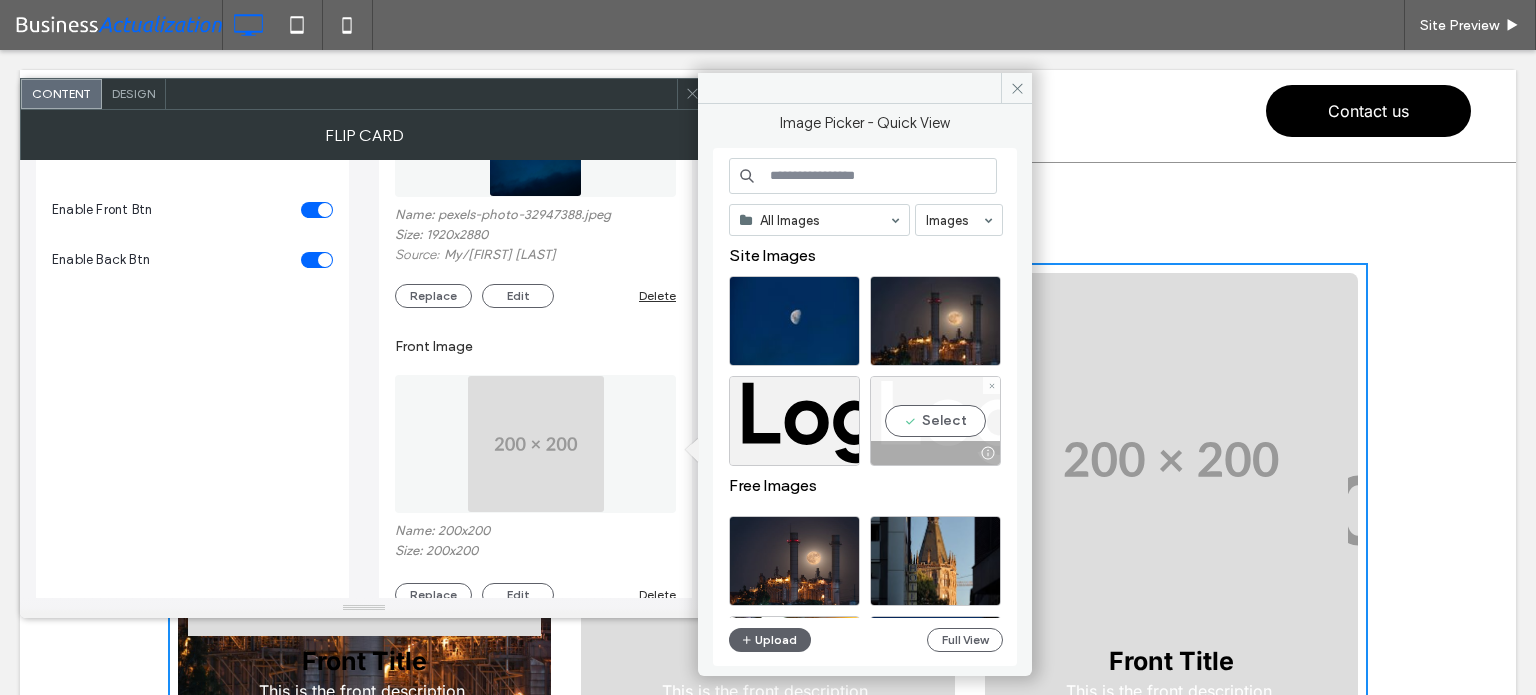 click on "Select" at bounding box center (935, 421) 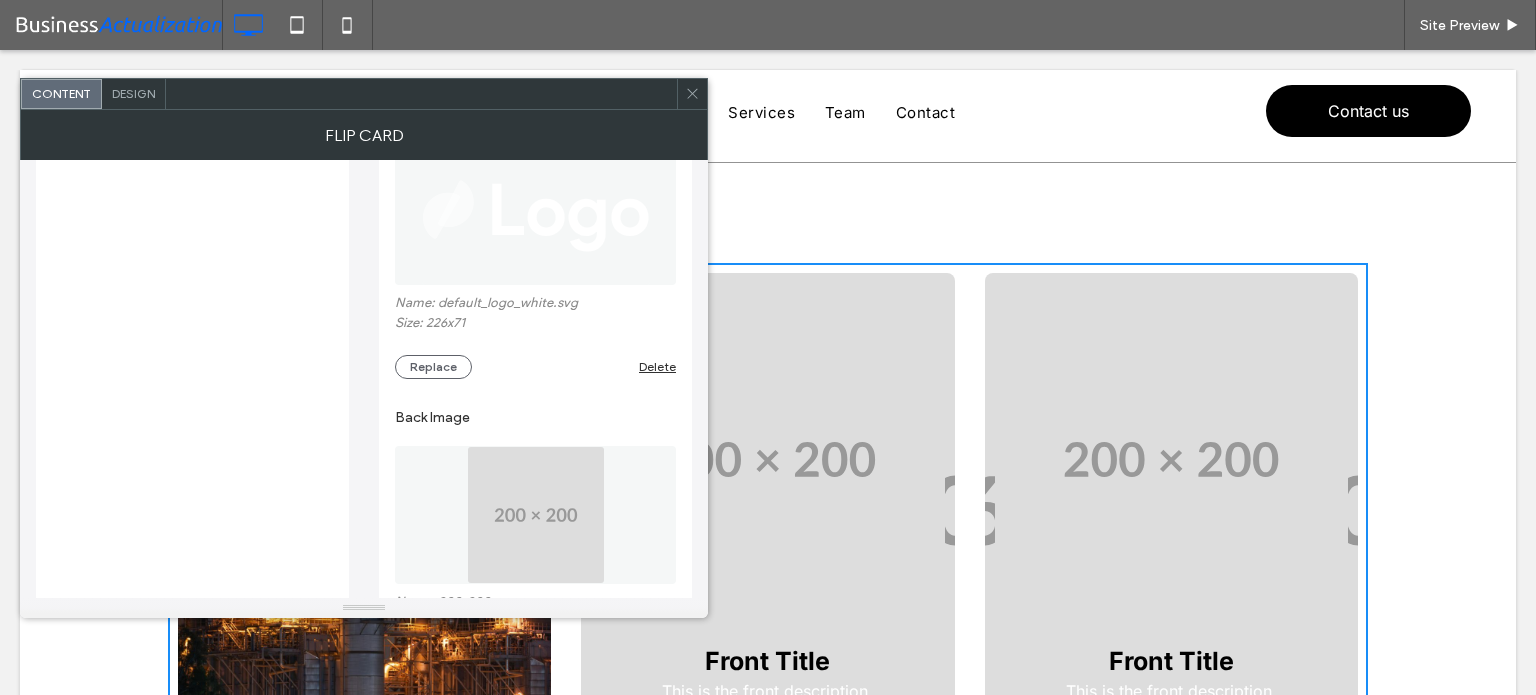 scroll, scrollTop: 800, scrollLeft: 0, axis: vertical 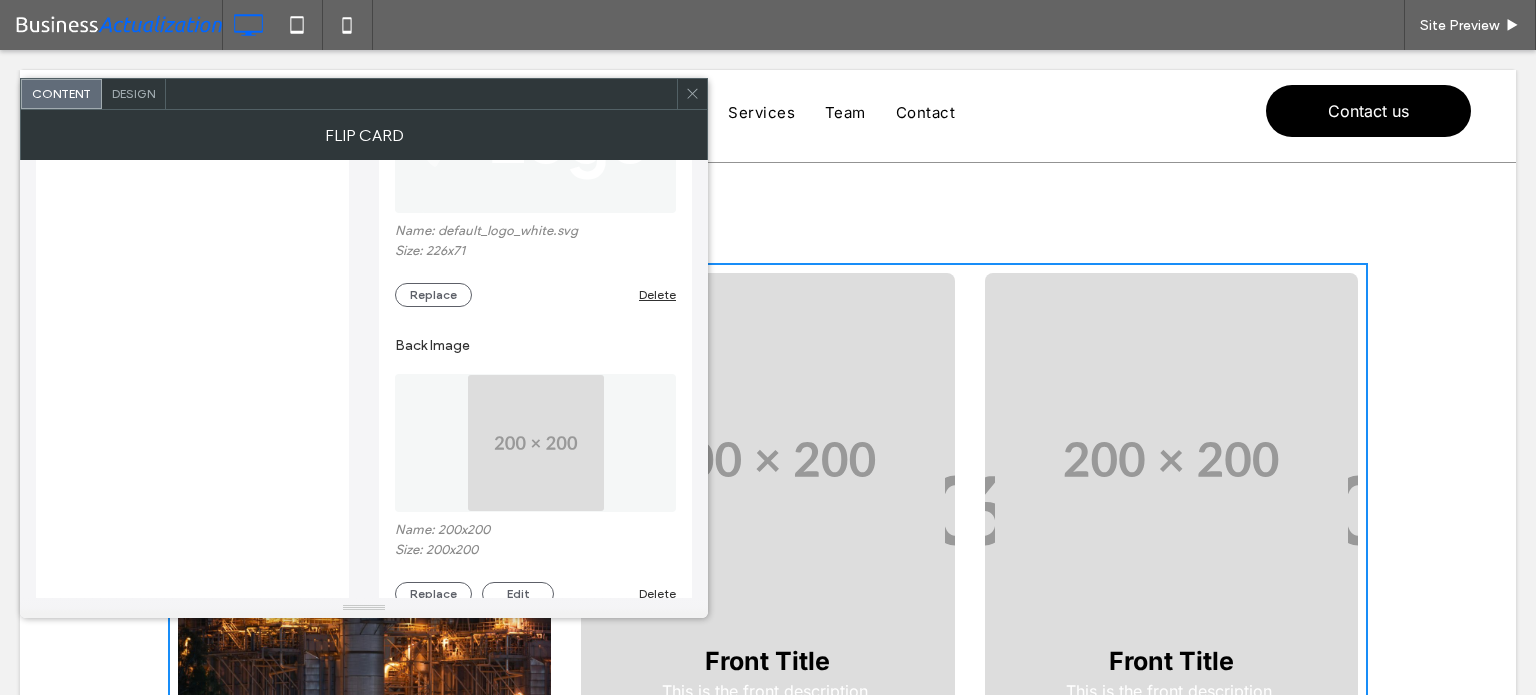 click at bounding box center (536, 443) 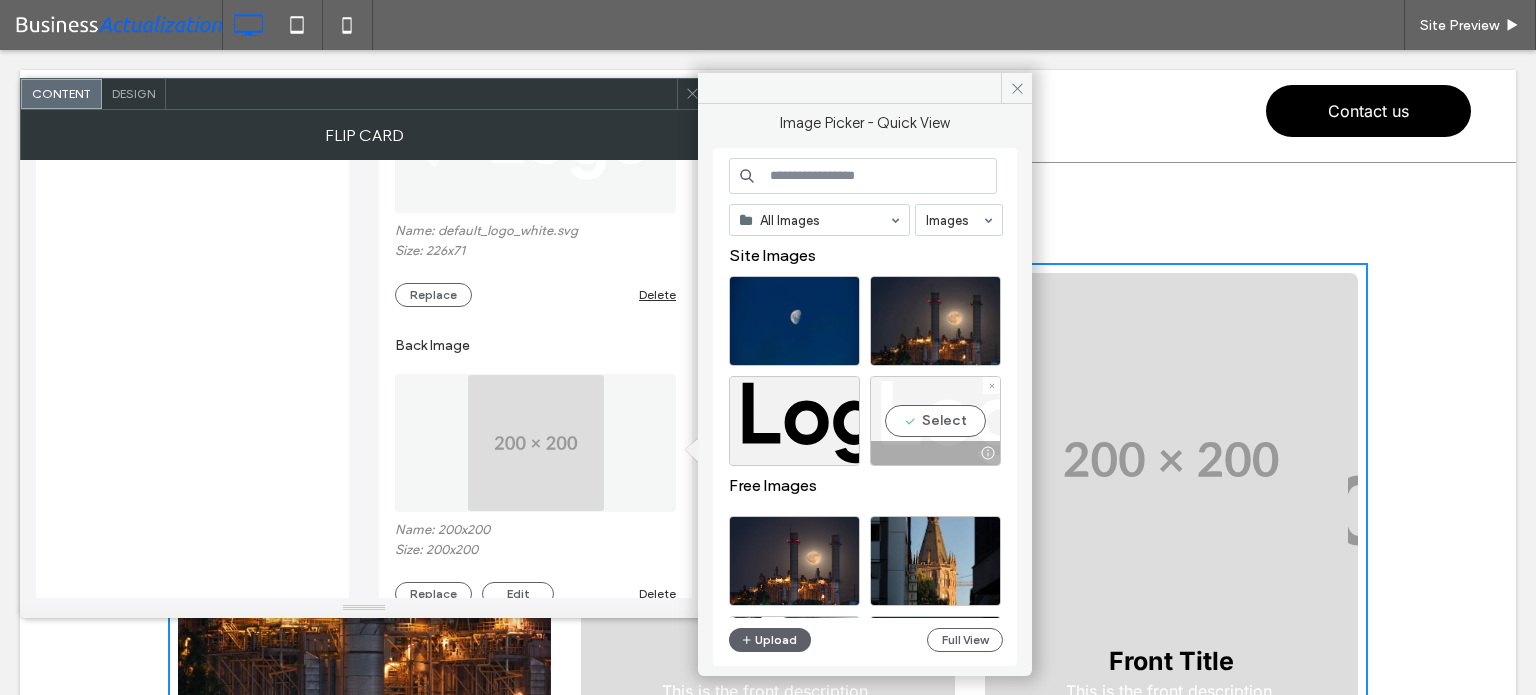 click on "Select" at bounding box center [935, 421] 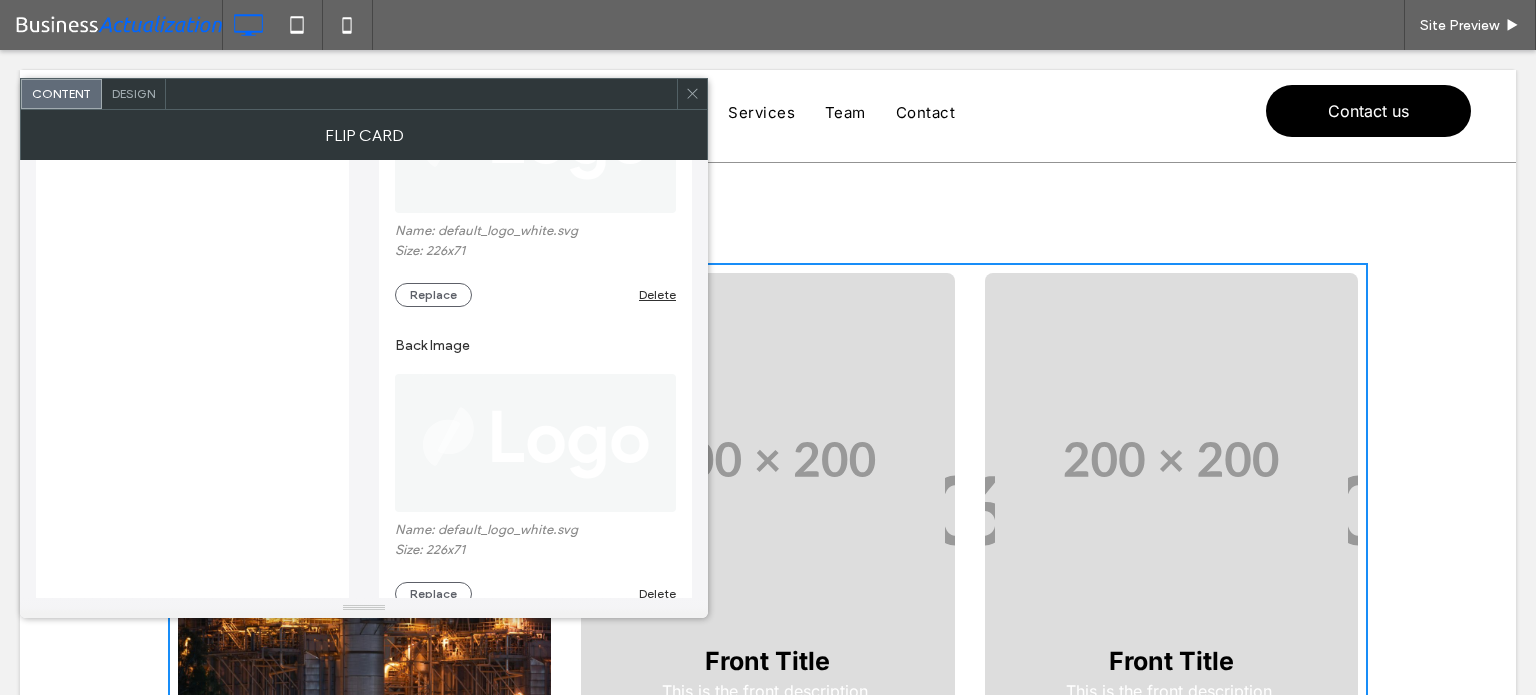 scroll, scrollTop: 1100, scrollLeft: 0, axis: vertical 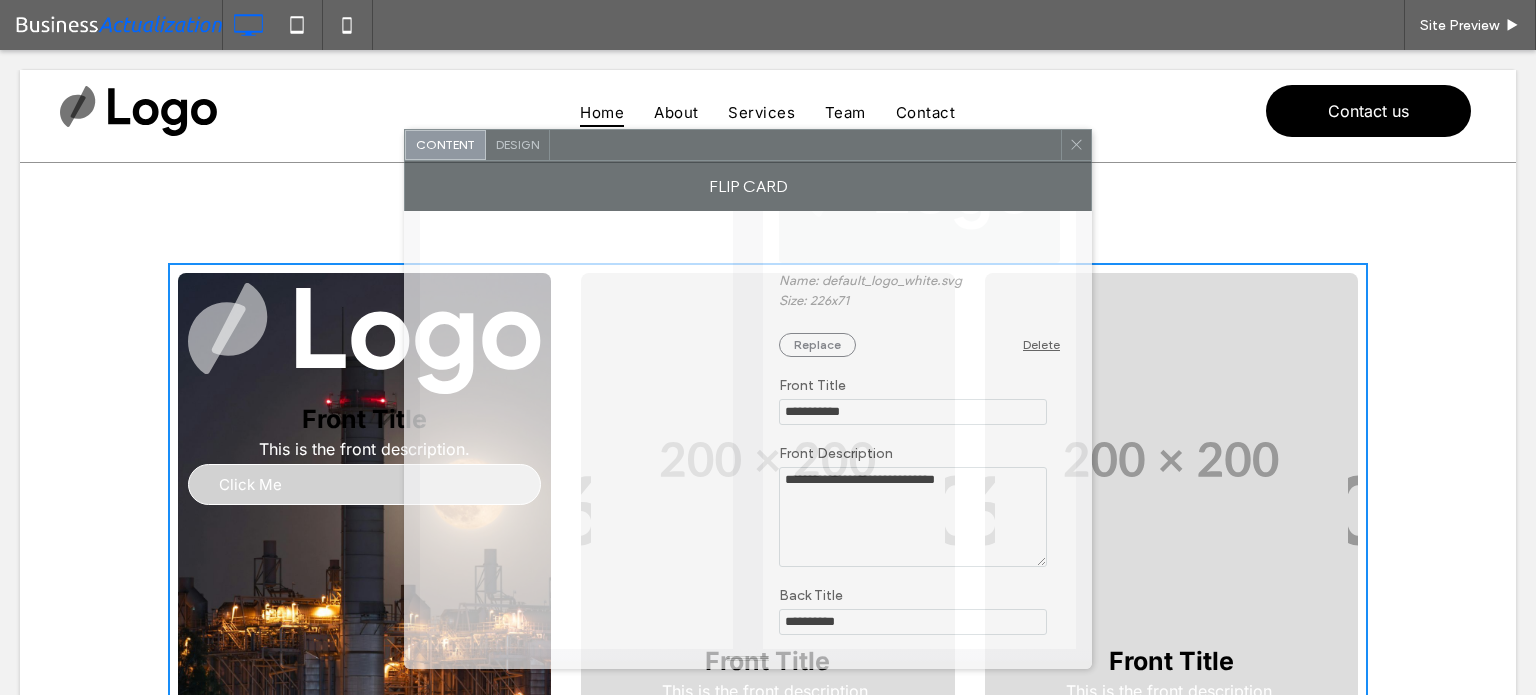drag, startPoint x: 361, startPoint y: 103, endPoint x: 775, endPoint y: 175, distance: 420.21423 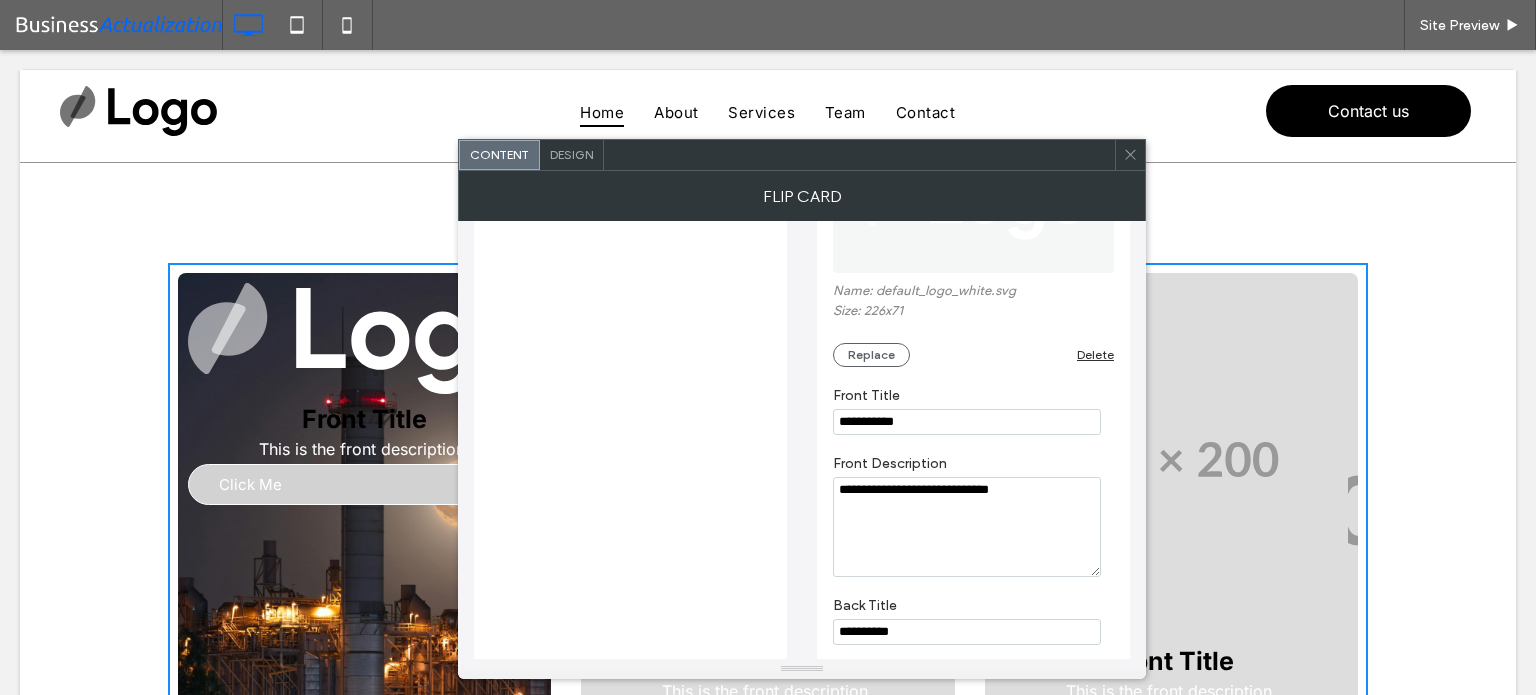 click on "Design" at bounding box center [571, 154] 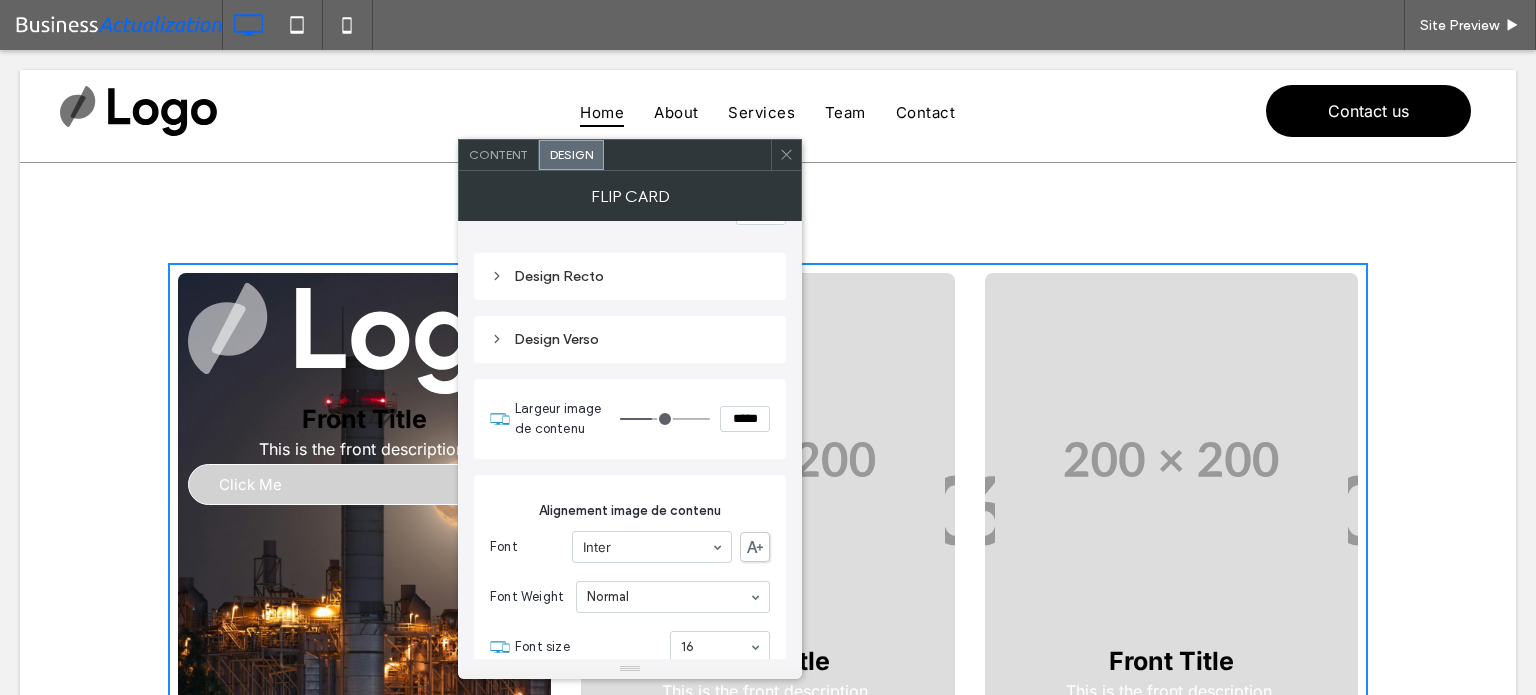 scroll, scrollTop: 444, scrollLeft: 0, axis: vertical 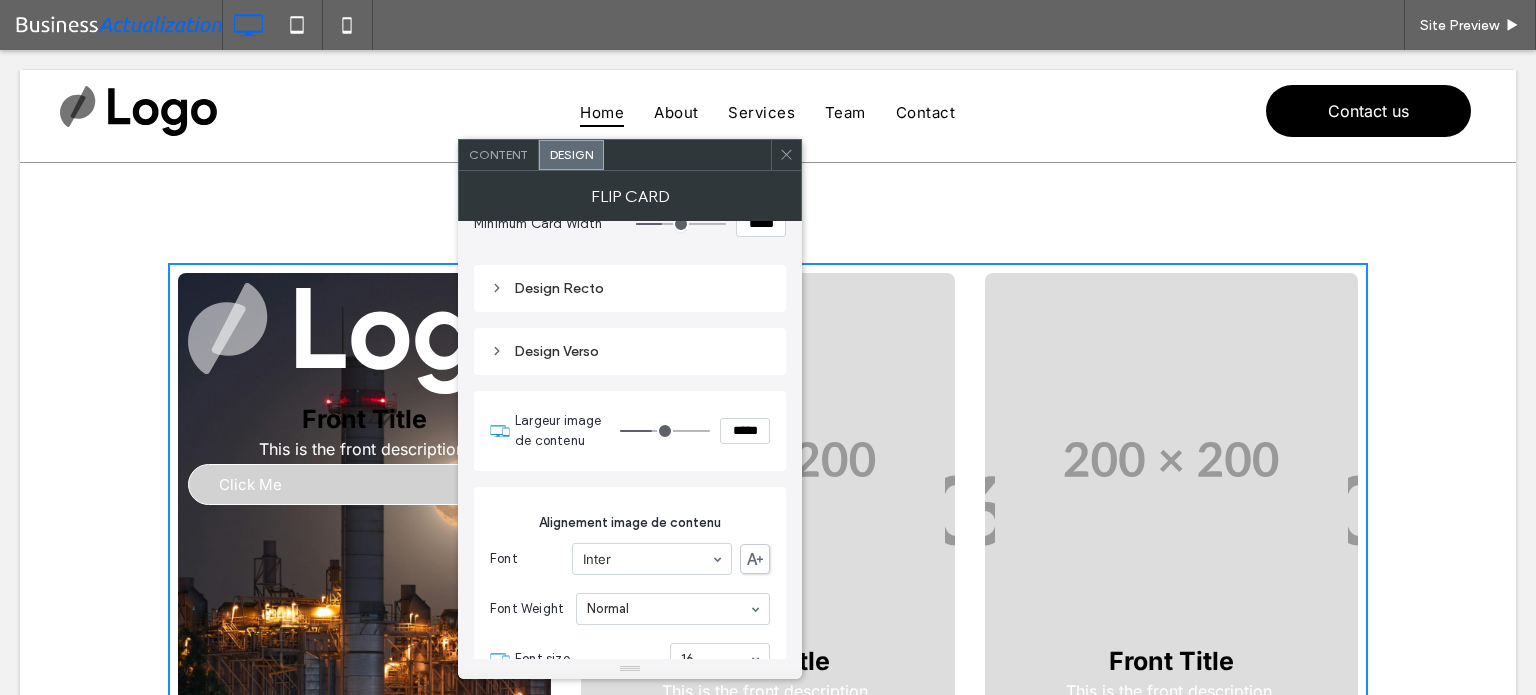 type on "***" 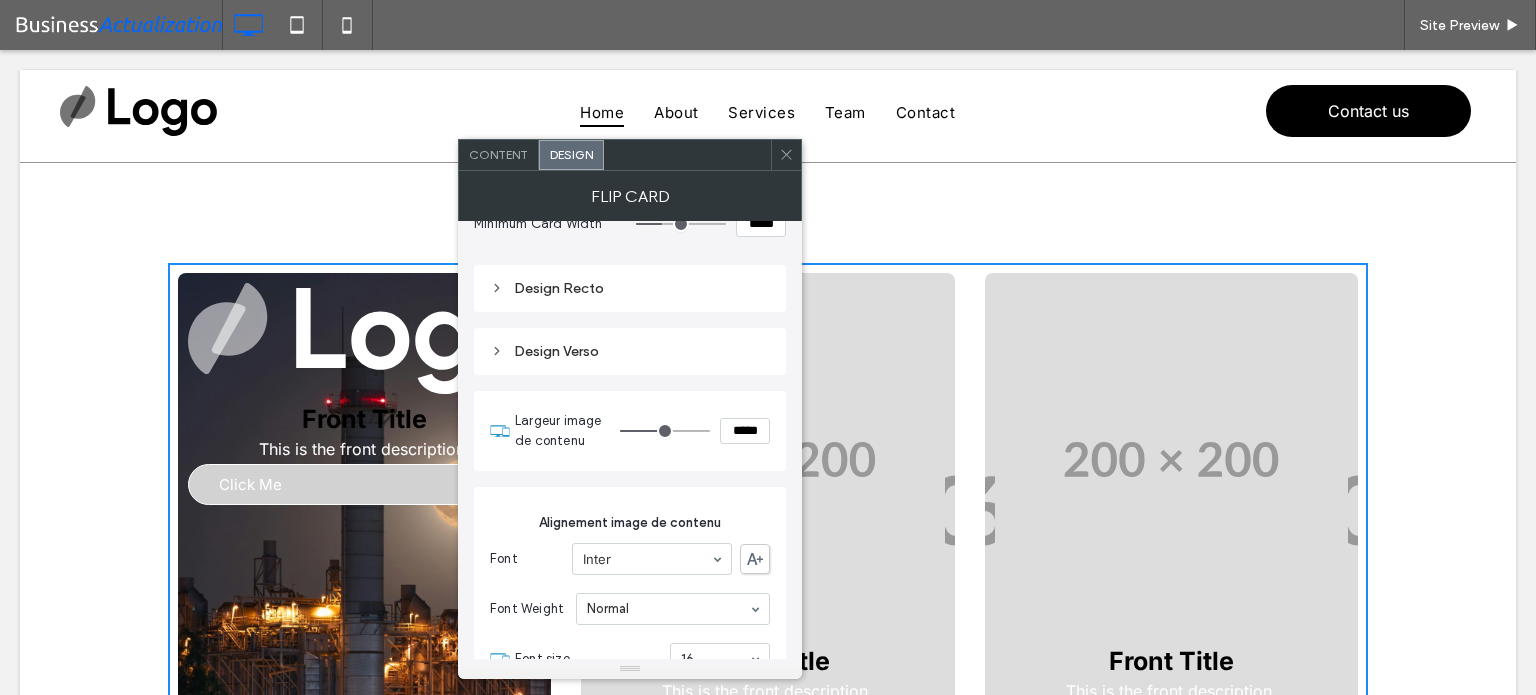 type on "***" 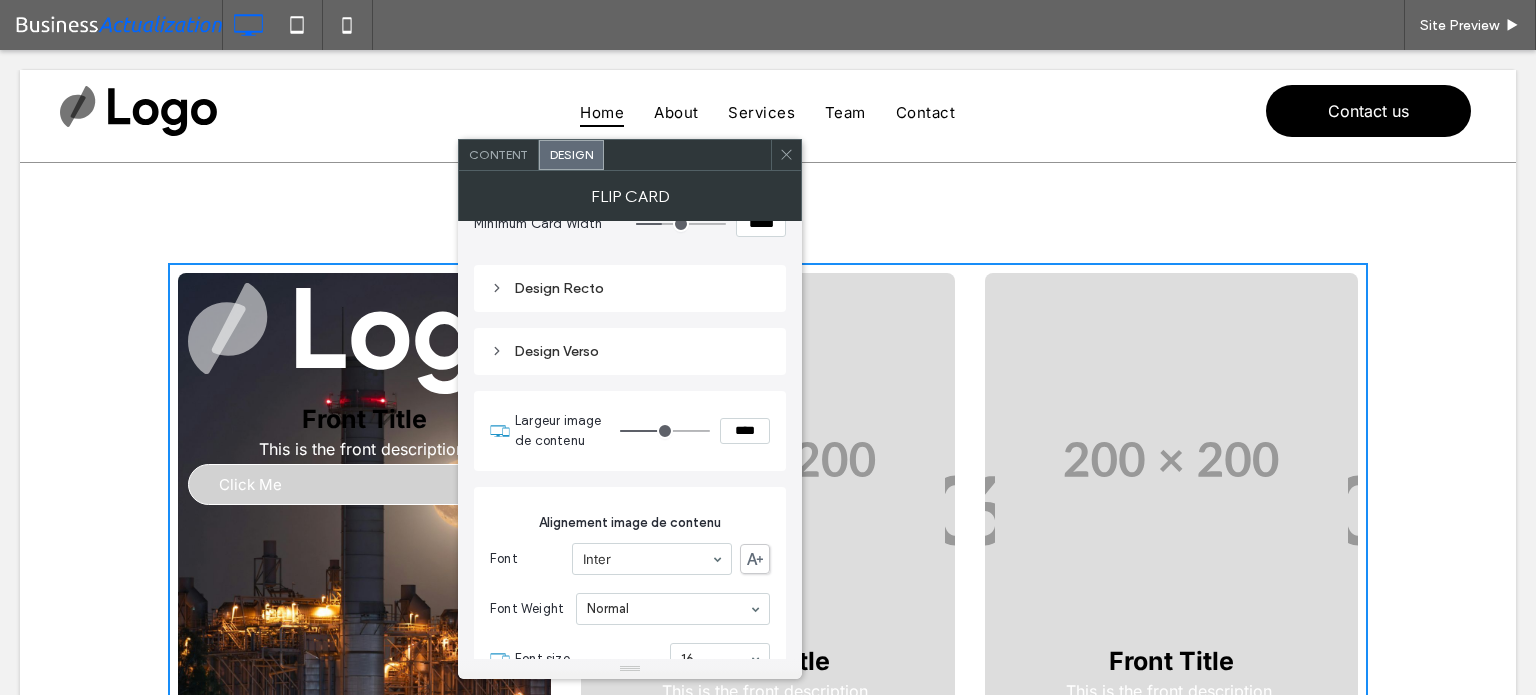 type on "**" 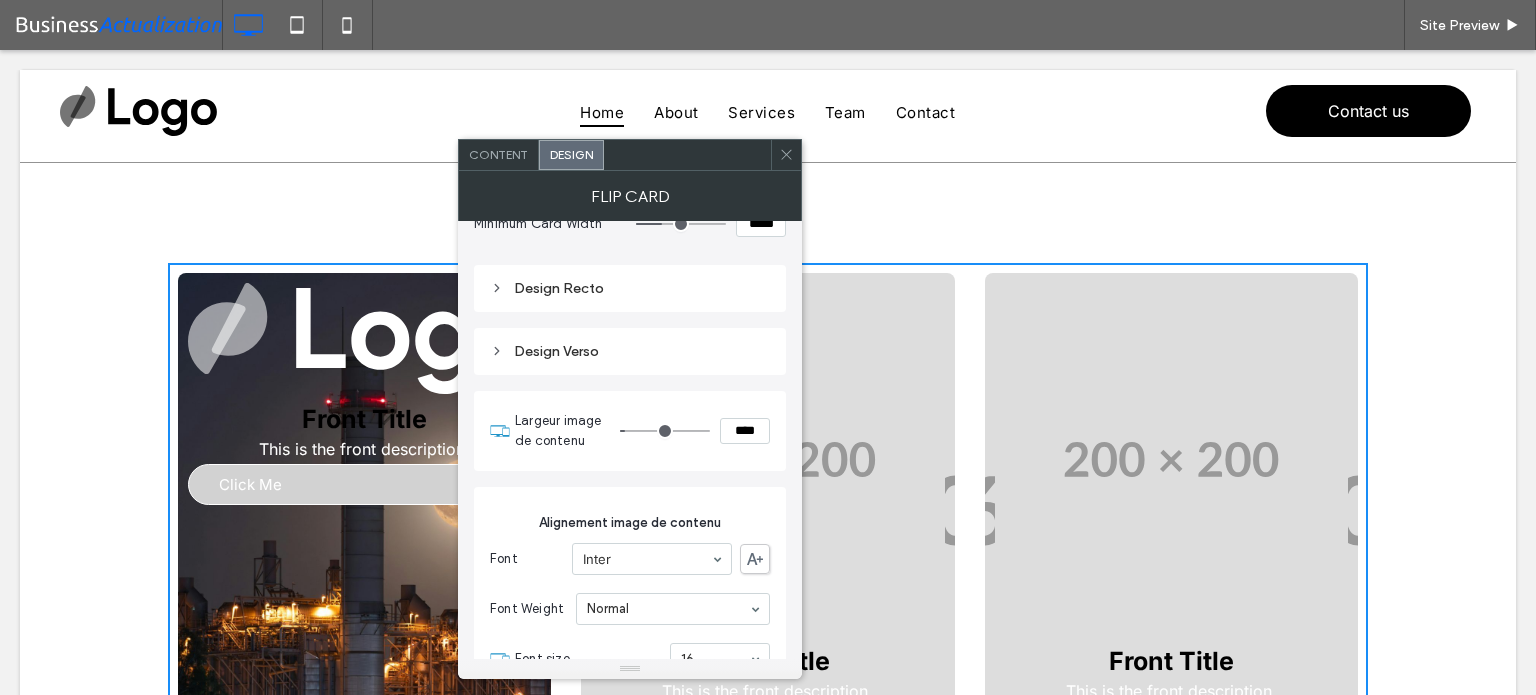 type on "**" 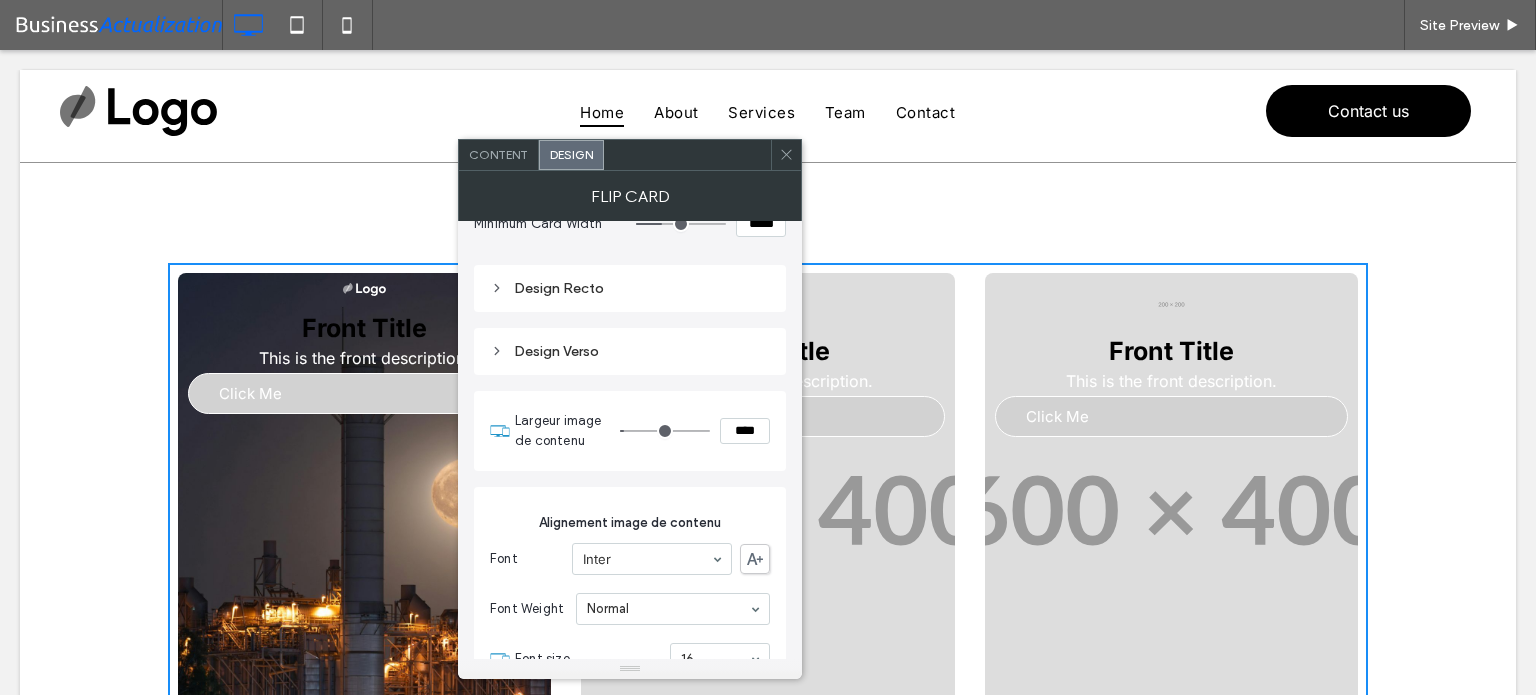 type on "**" 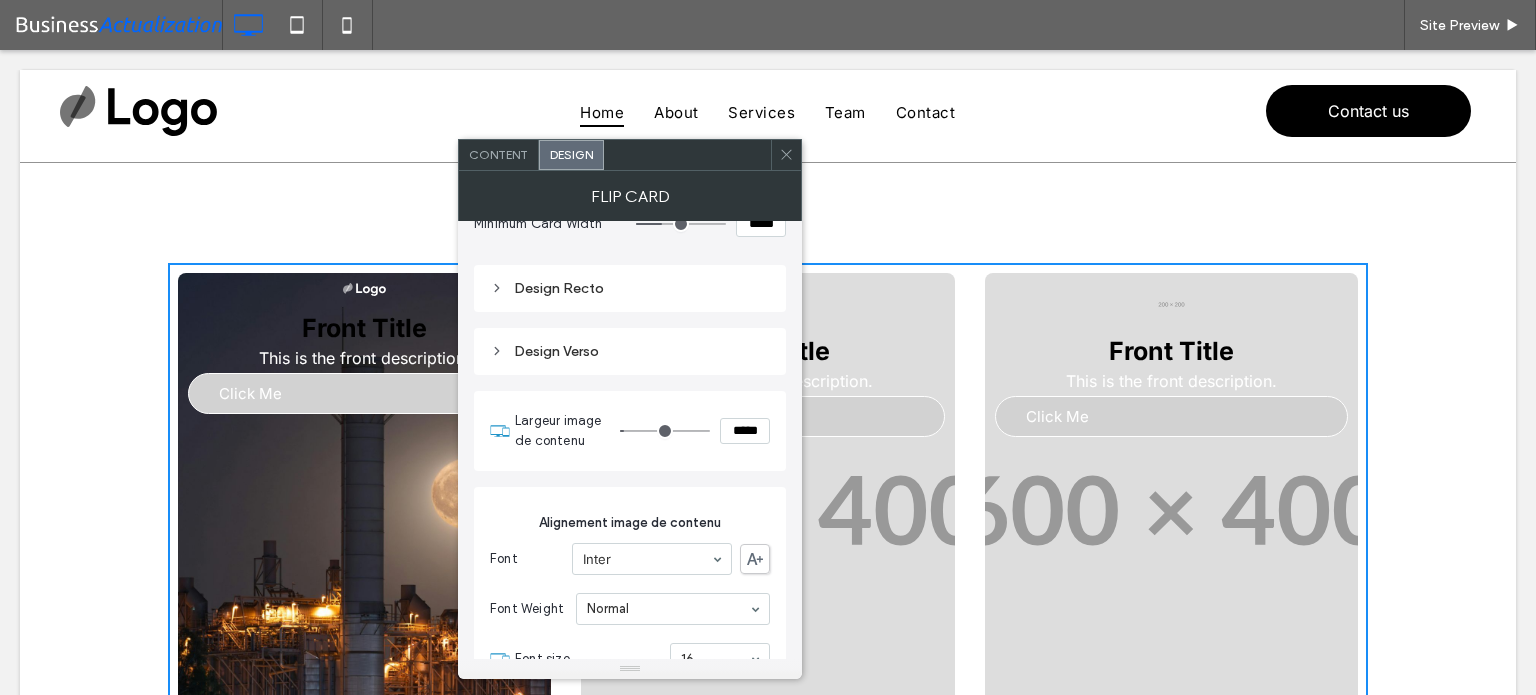 type on "***" 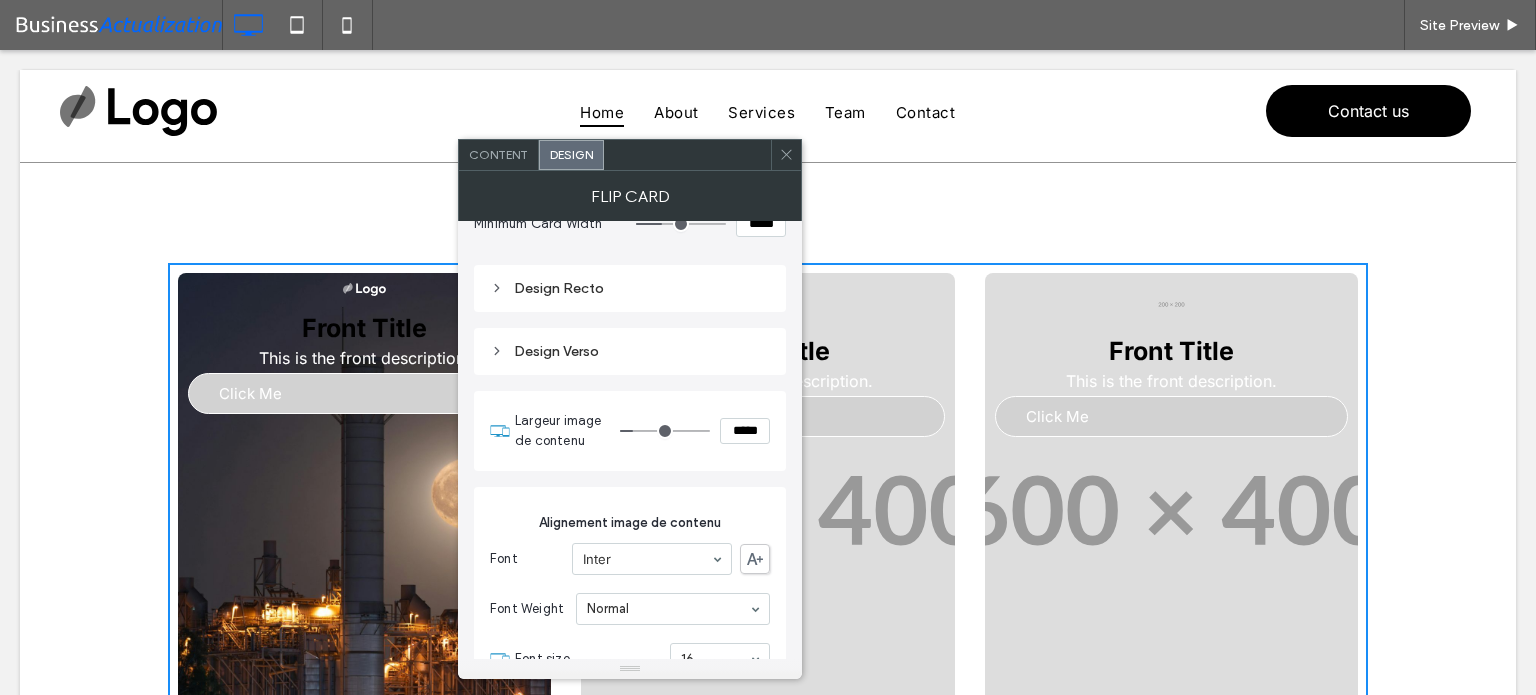 type on "***" 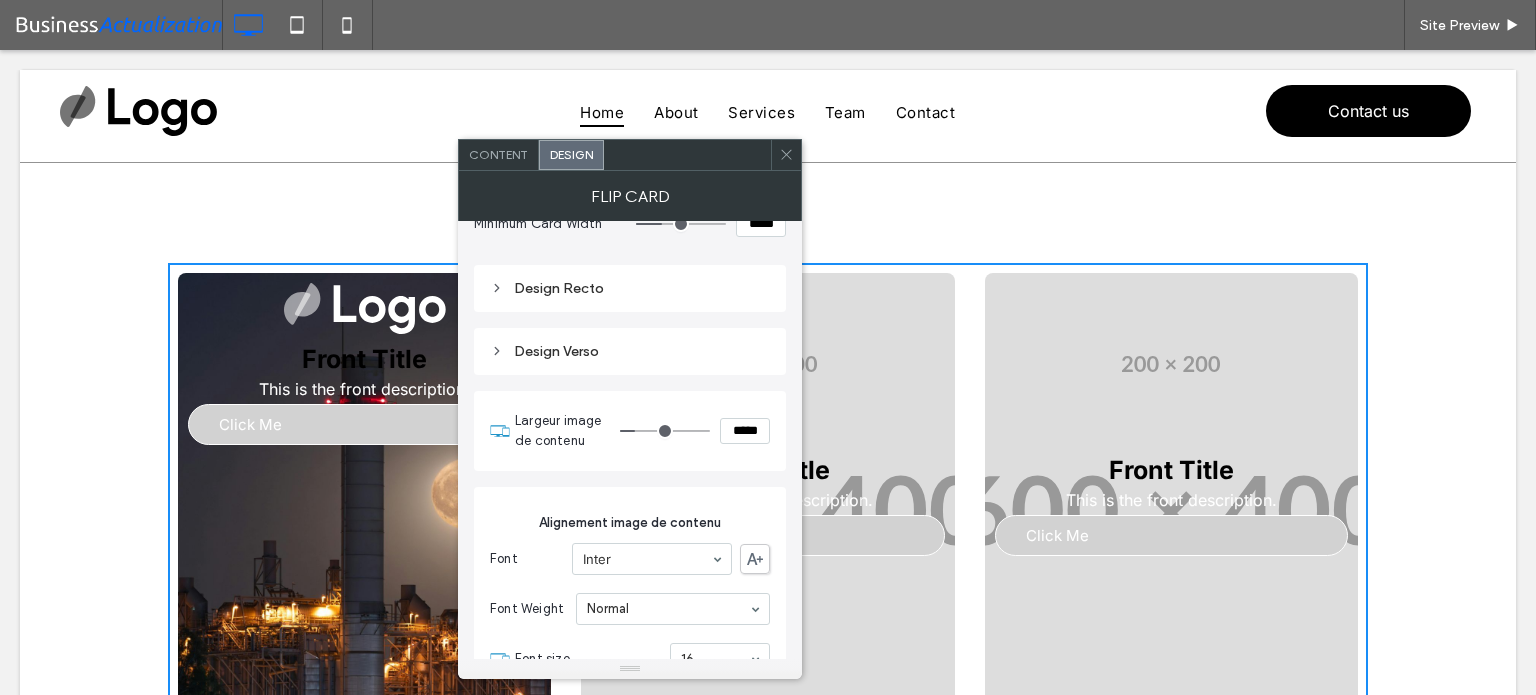 type on "***" 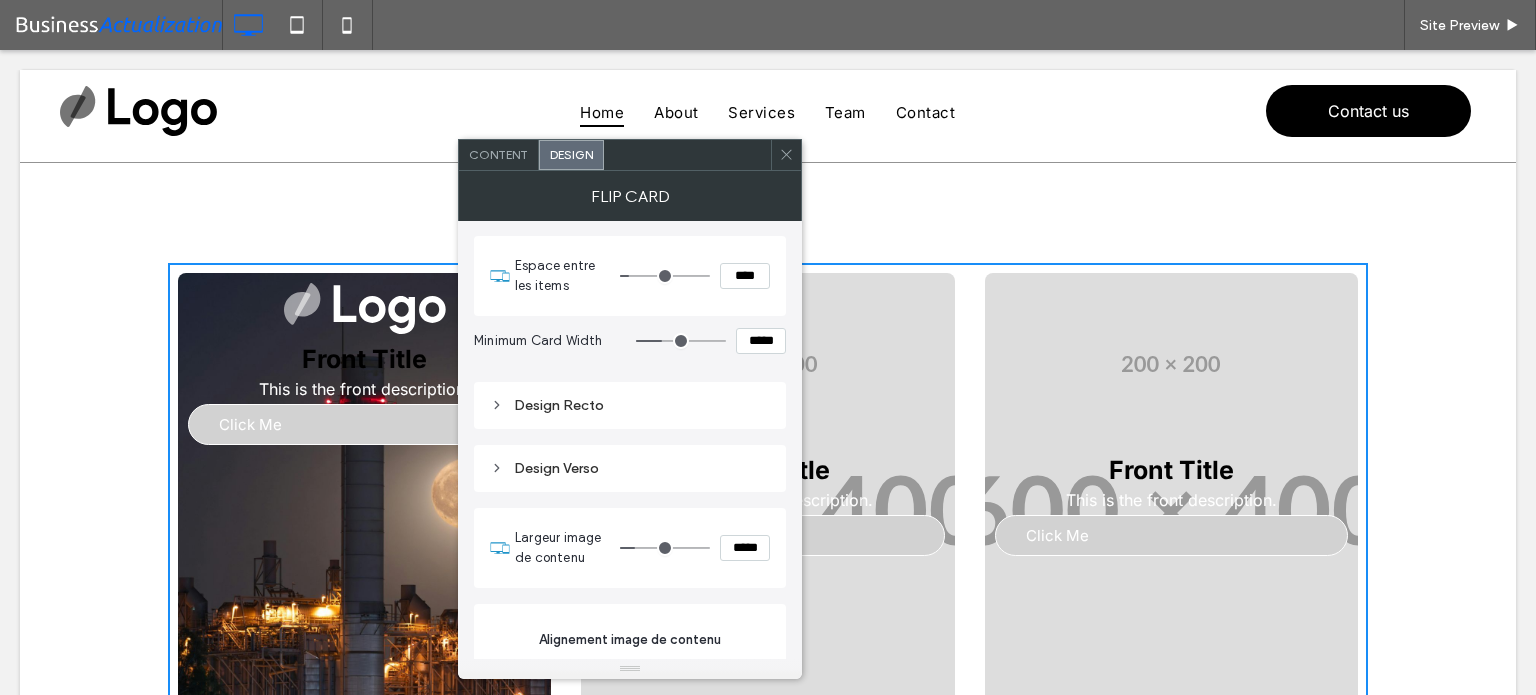 scroll, scrollTop: 244, scrollLeft: 0, axis: vertical 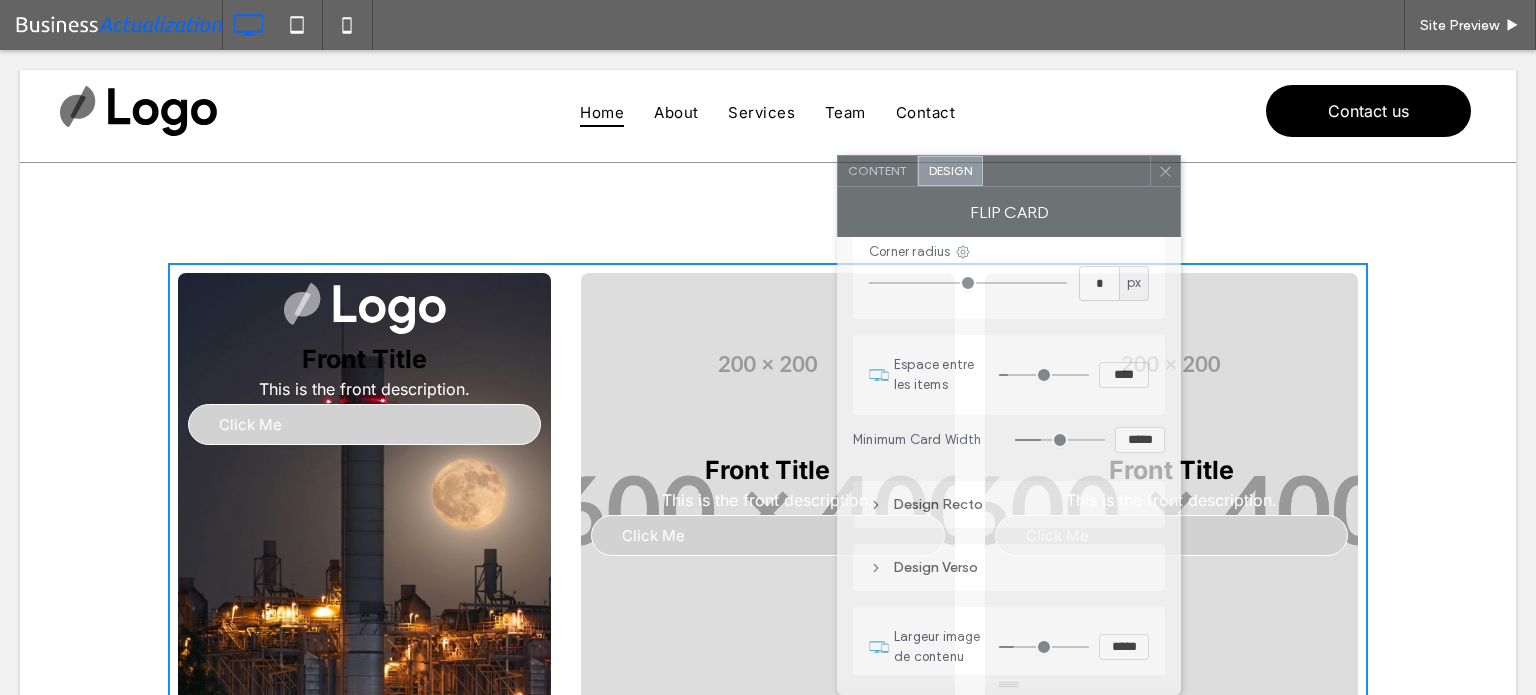 drag, startPoint x: 677, startPoint y: 154, endPoint x: 1084, endPoint y: 270, distance: 423.20798 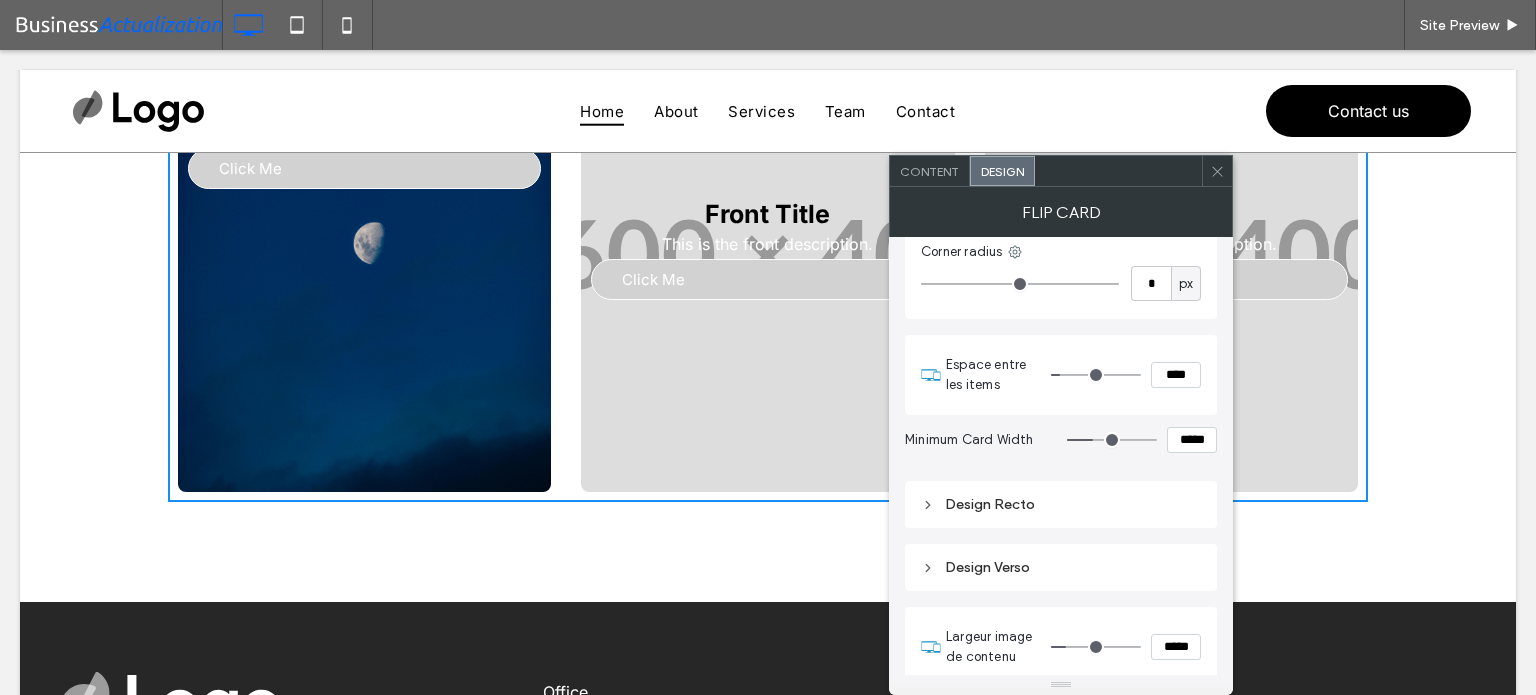 scroll, scrollTop: 100, scrollLeft: 0, axis: vertical 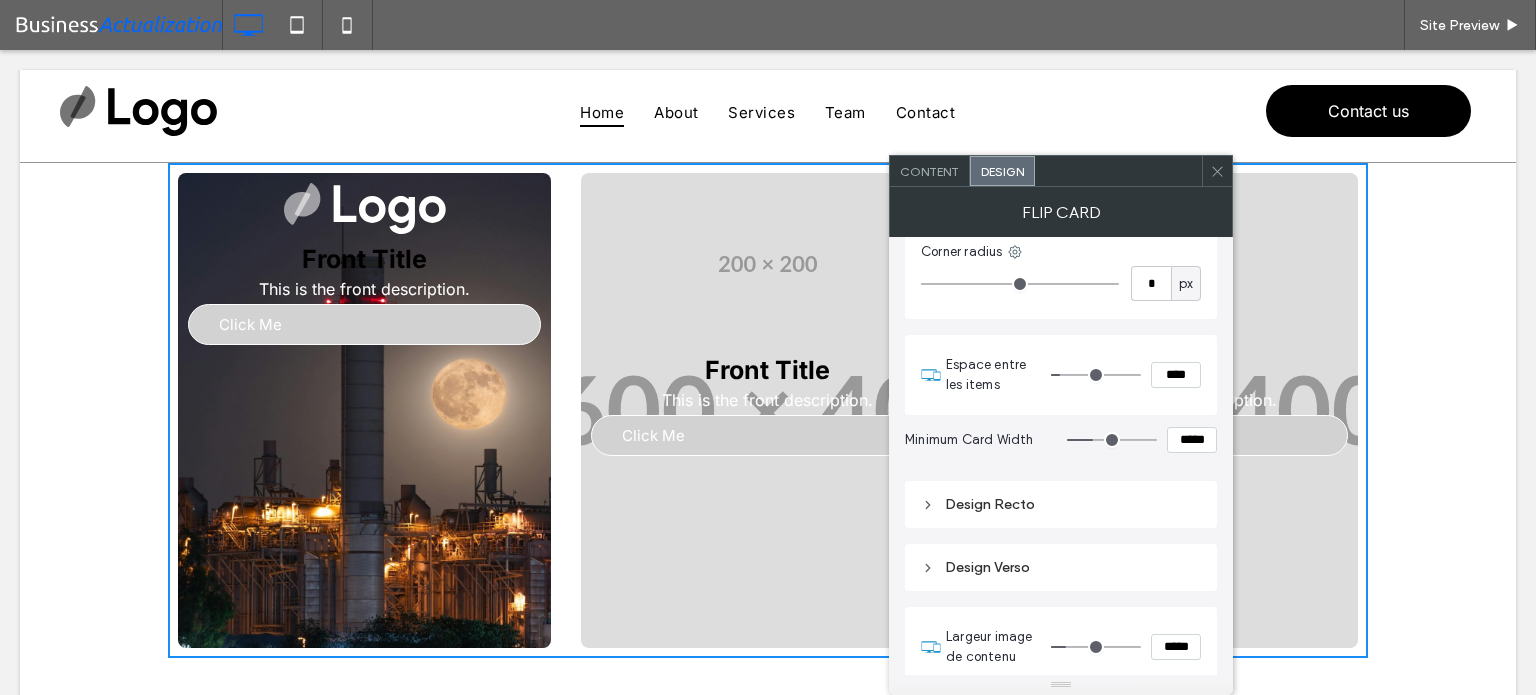 click on "Content" at bounding box center (929, 171) 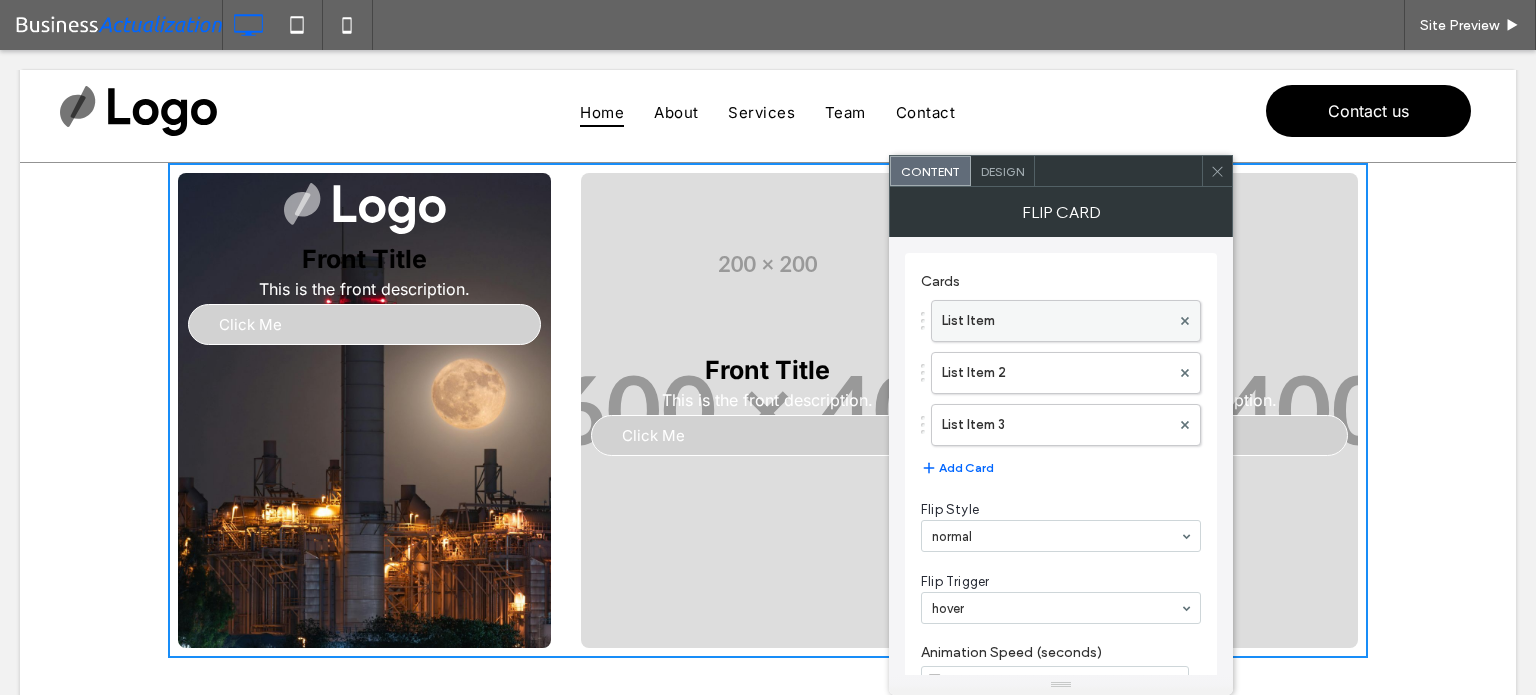 click on "List Item" at bounding box center [1056, 321] 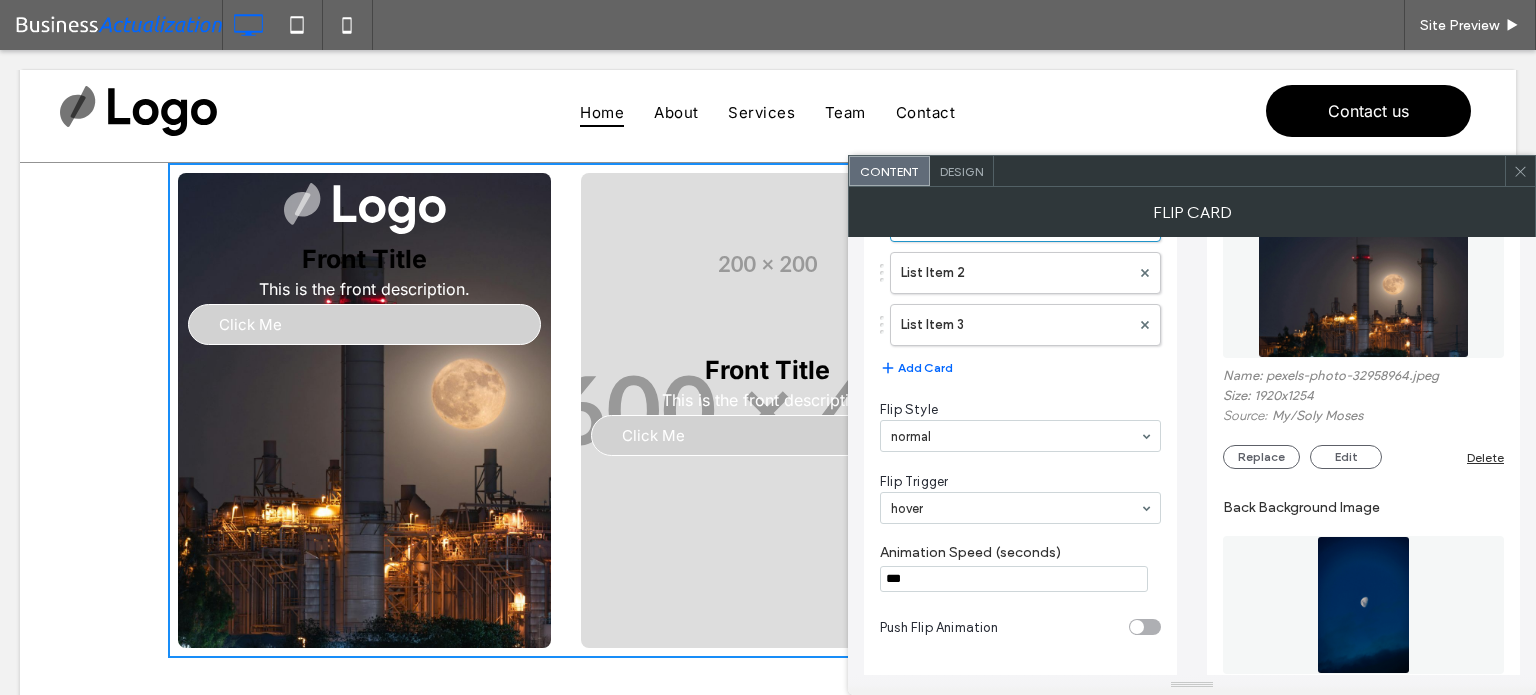 scroll, scrollTop: 100, scrollLeft: 0, axis: vertical 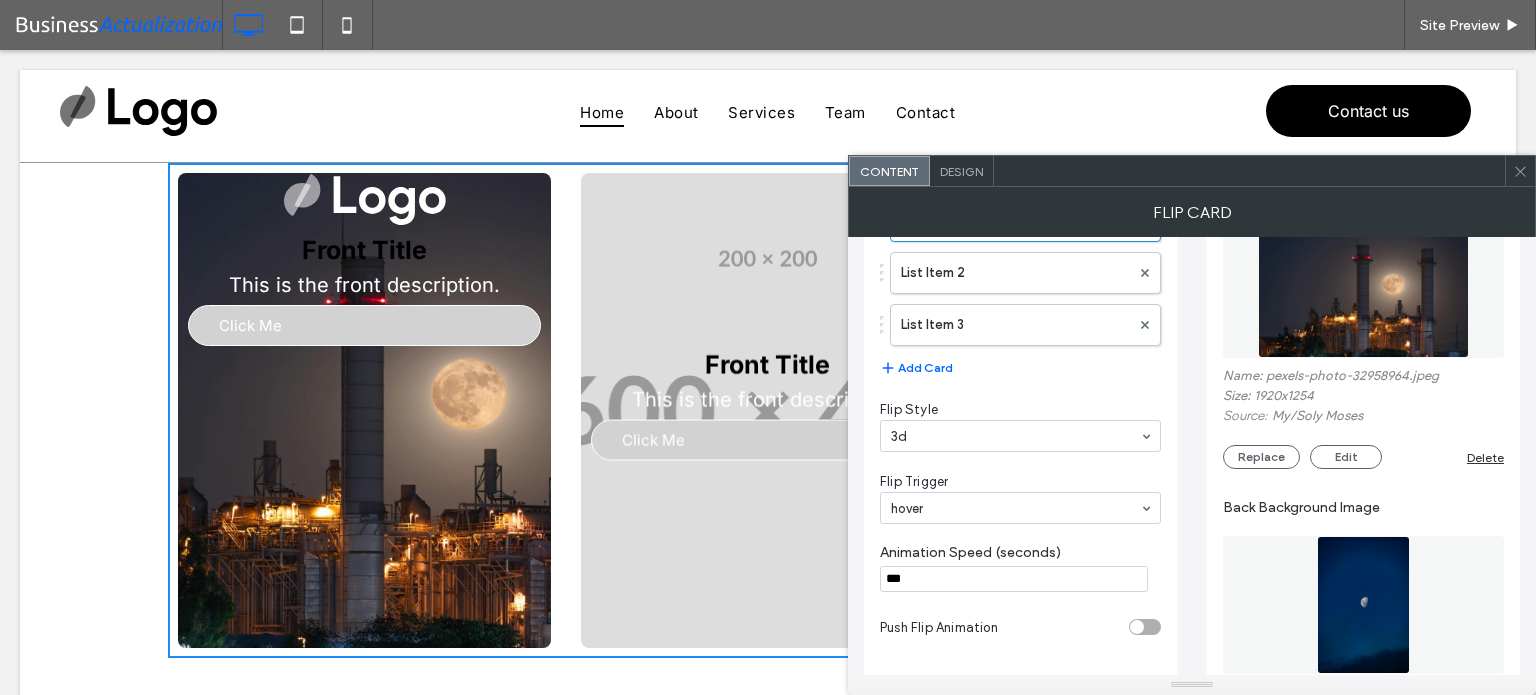 click 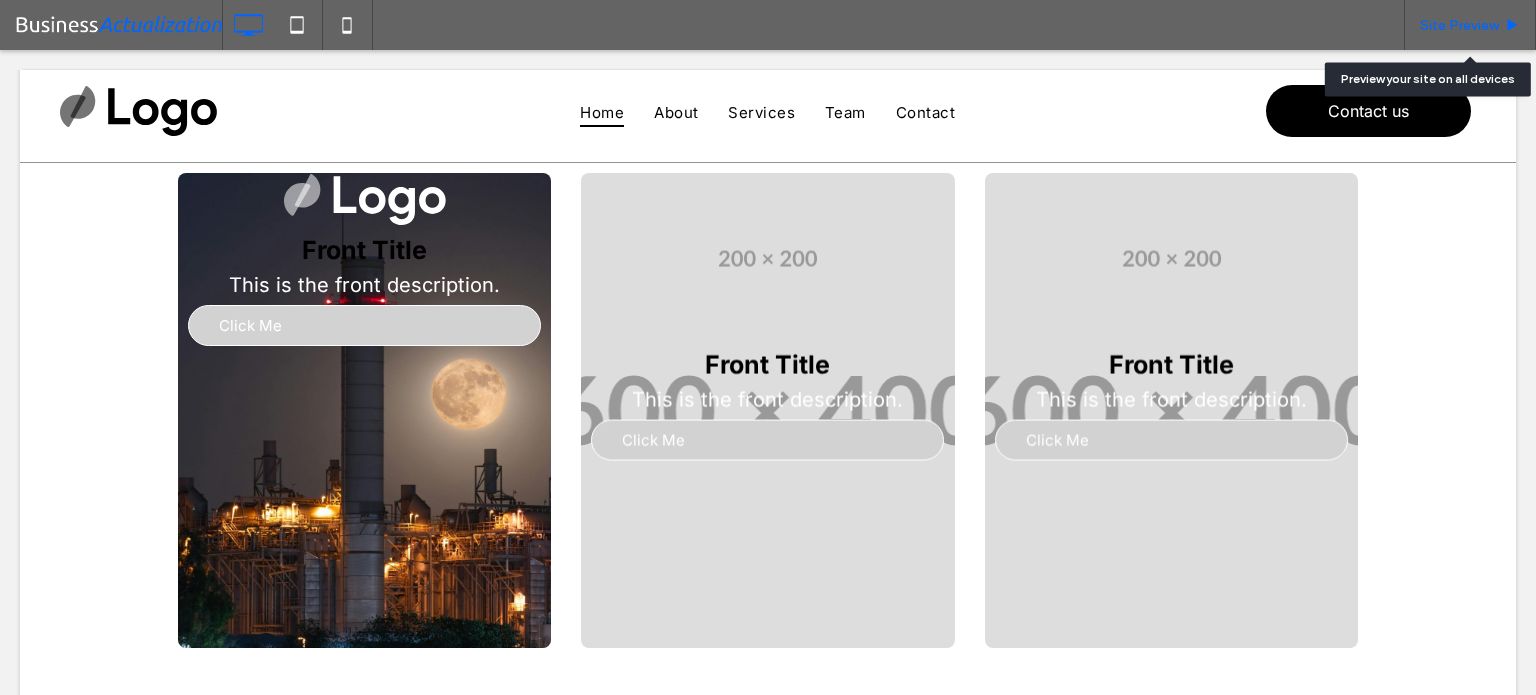 click on "Site Preview" at bounding box center [1459, 25] 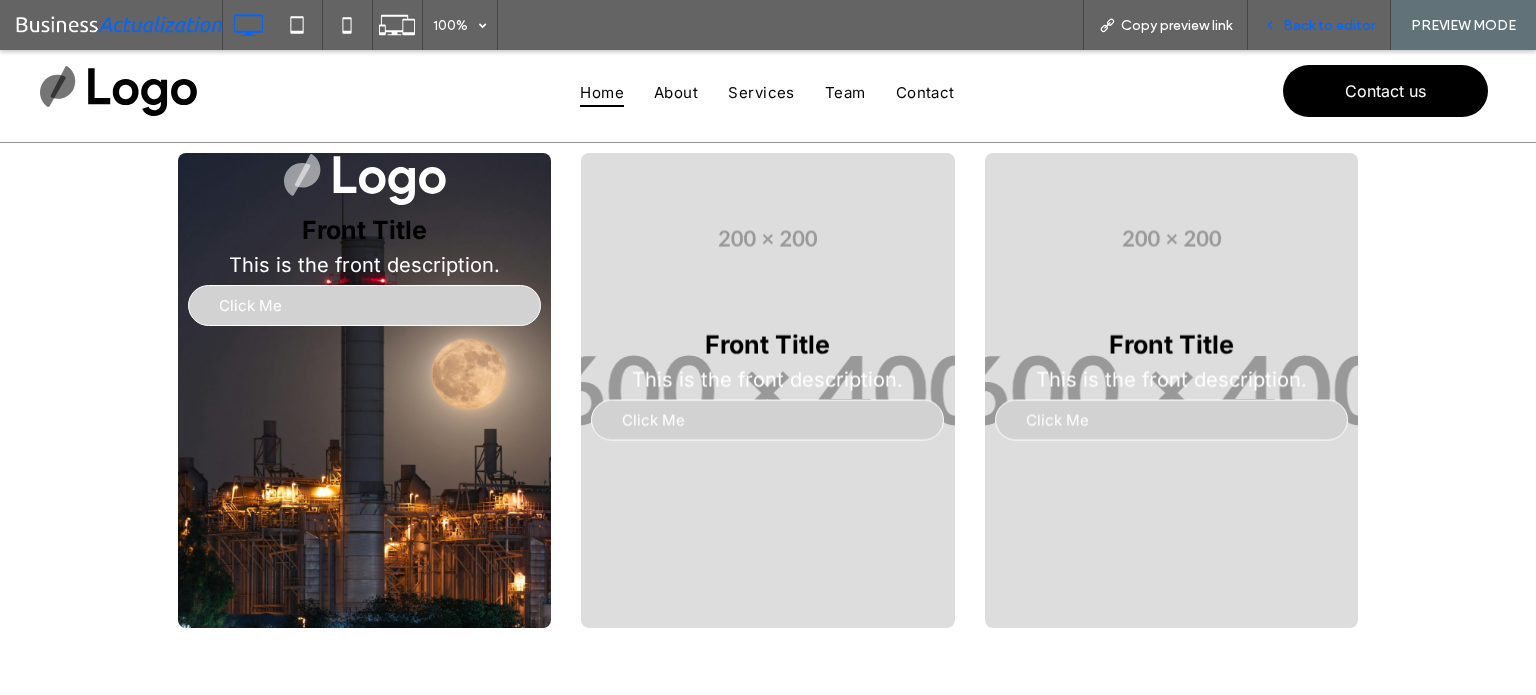 click on "Back to editor" at bounding box center (1329, 25) 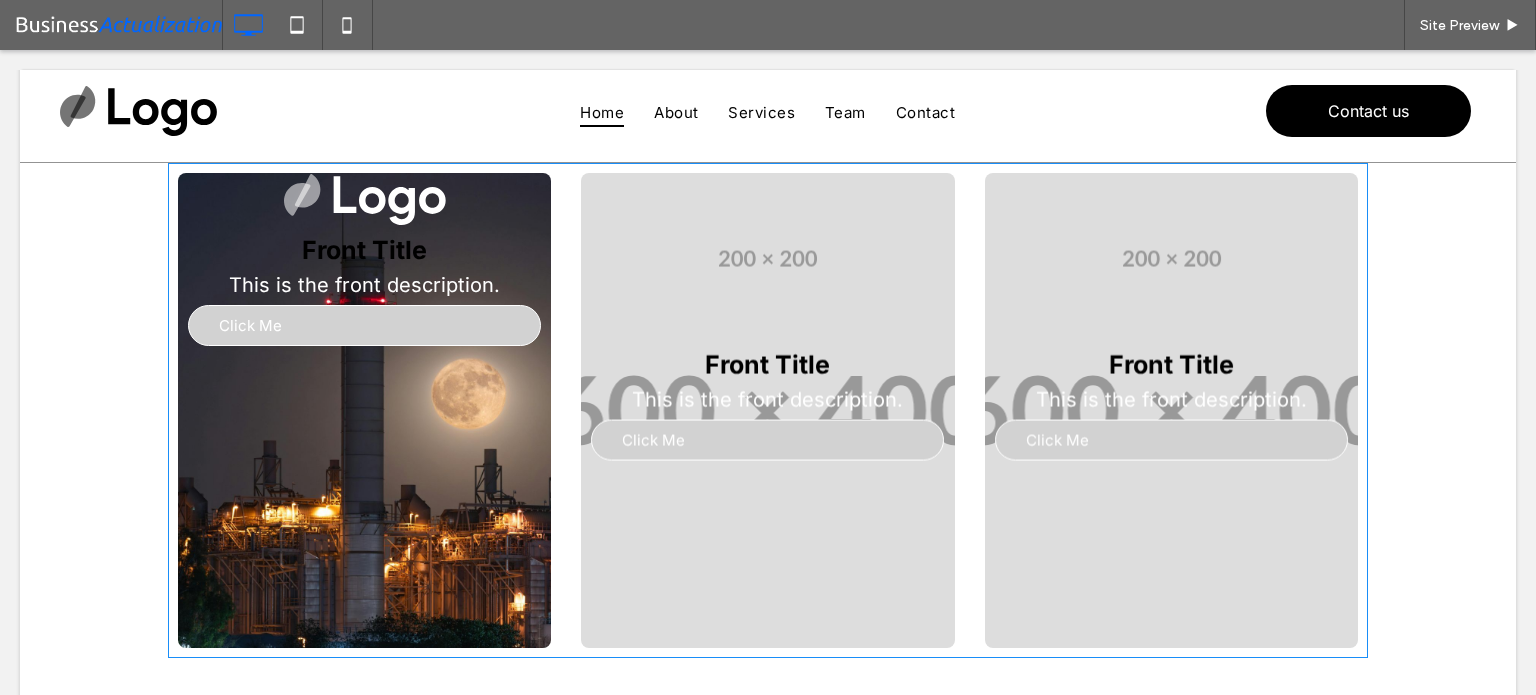 click at bounding box center [768, 410] 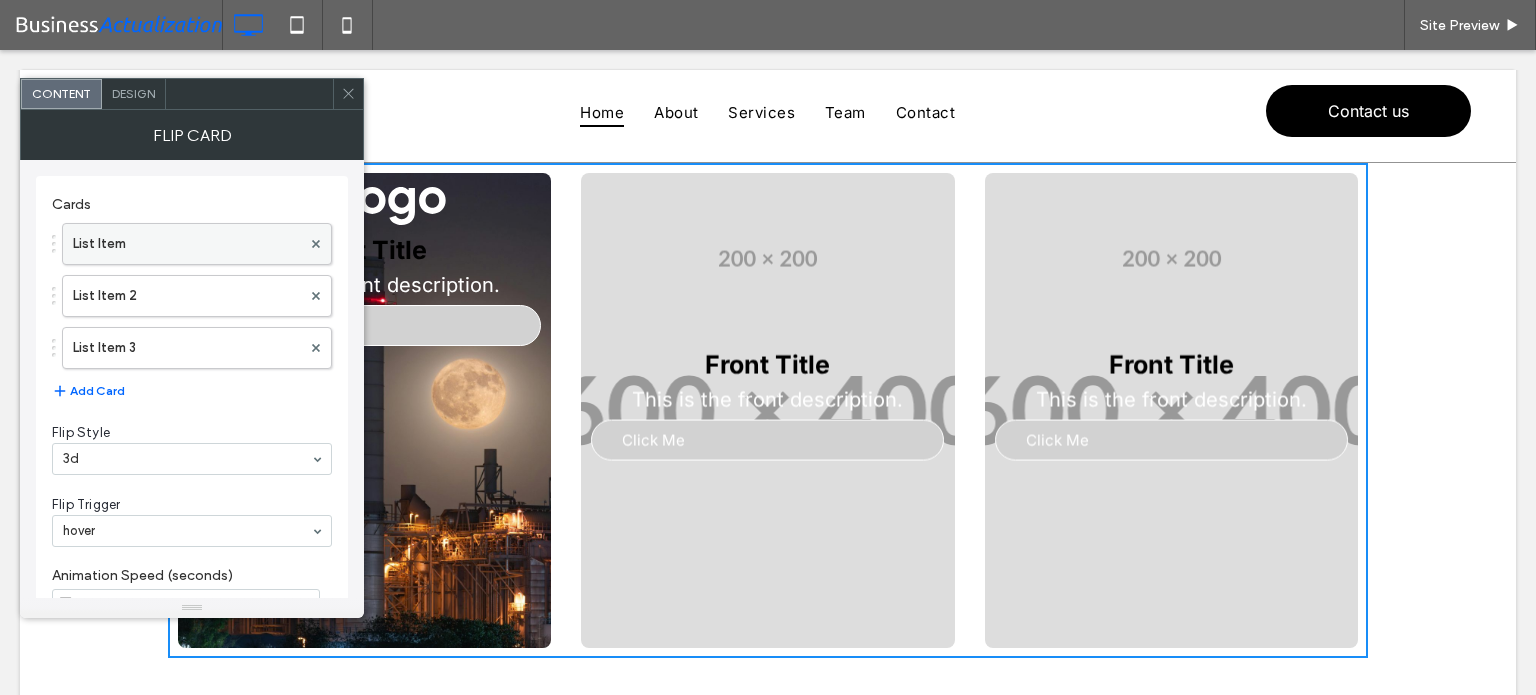 click on "List Item" at bounding box center [187, 244] 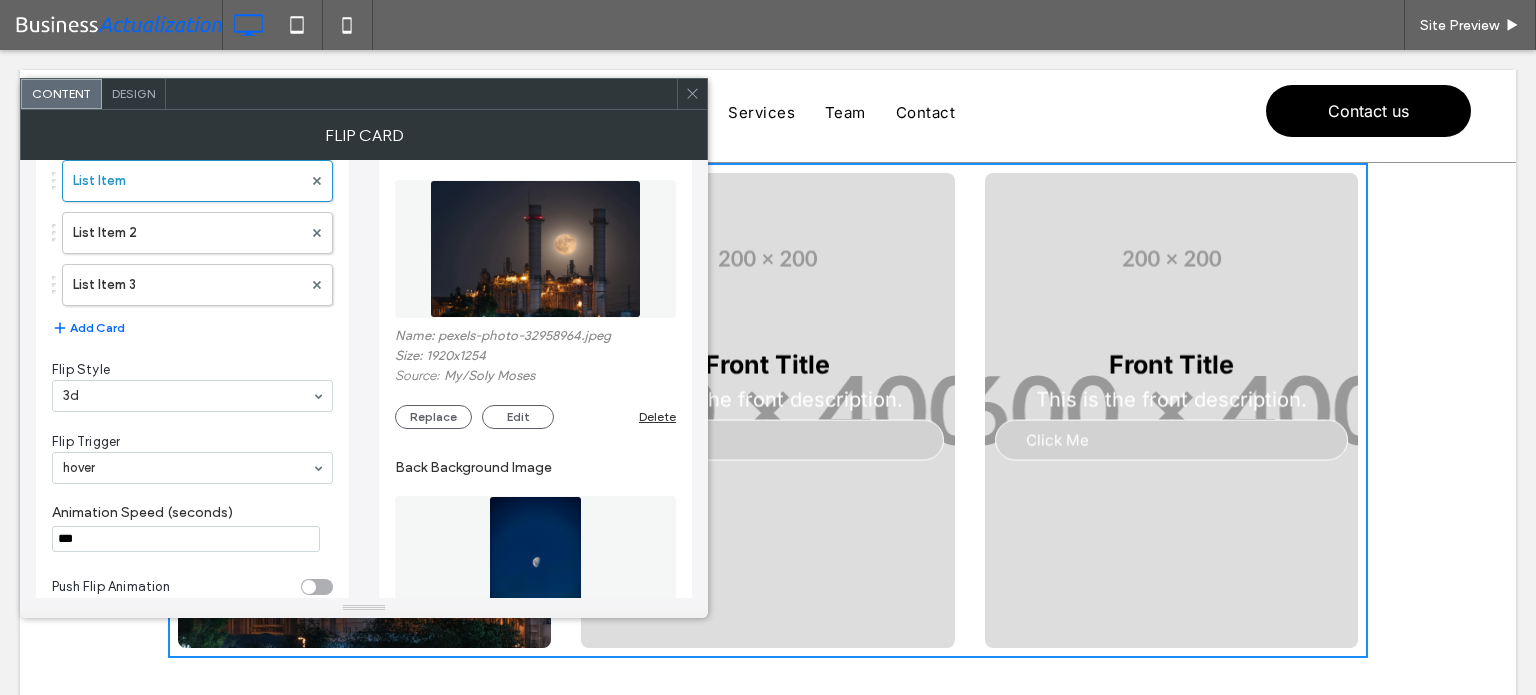 scroll, scrollTop: 0, scrollLeft: 0, axis: both 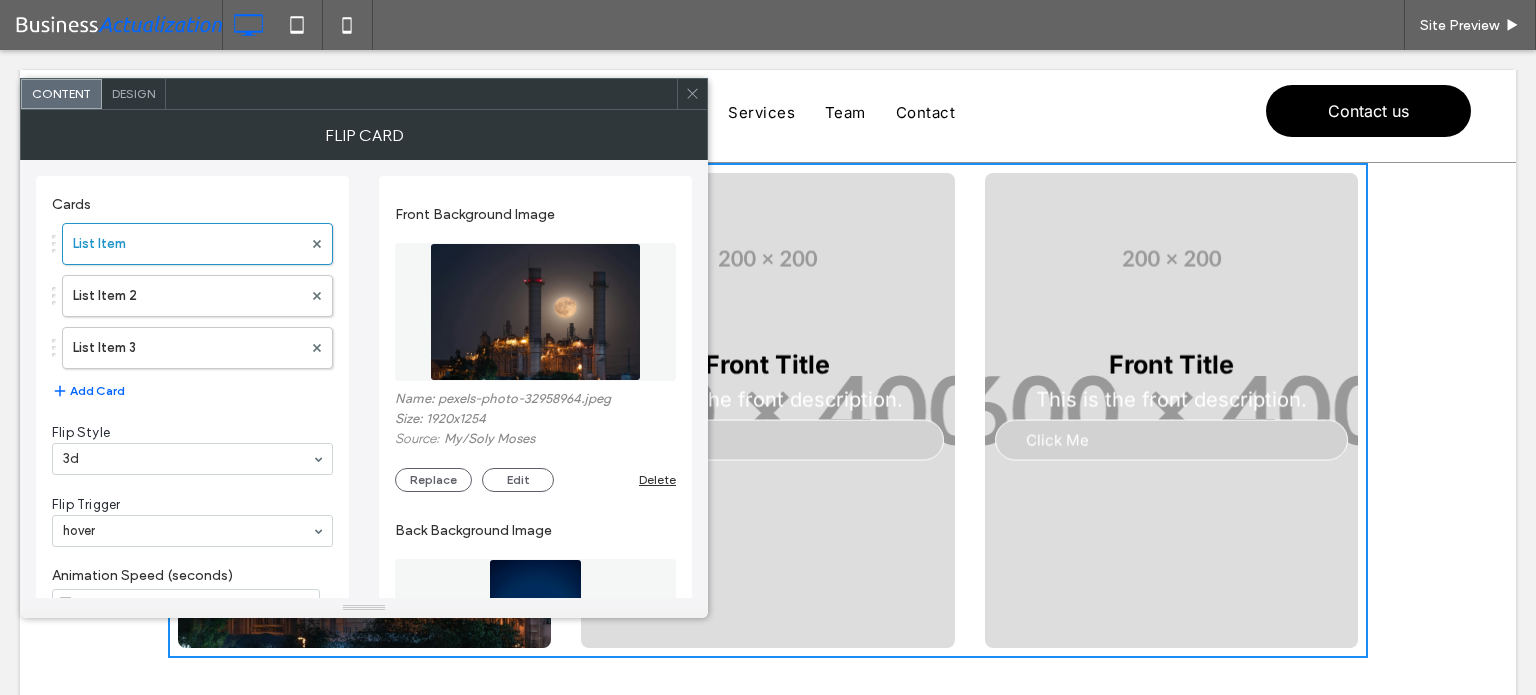 click at bounding box center (535, 312) 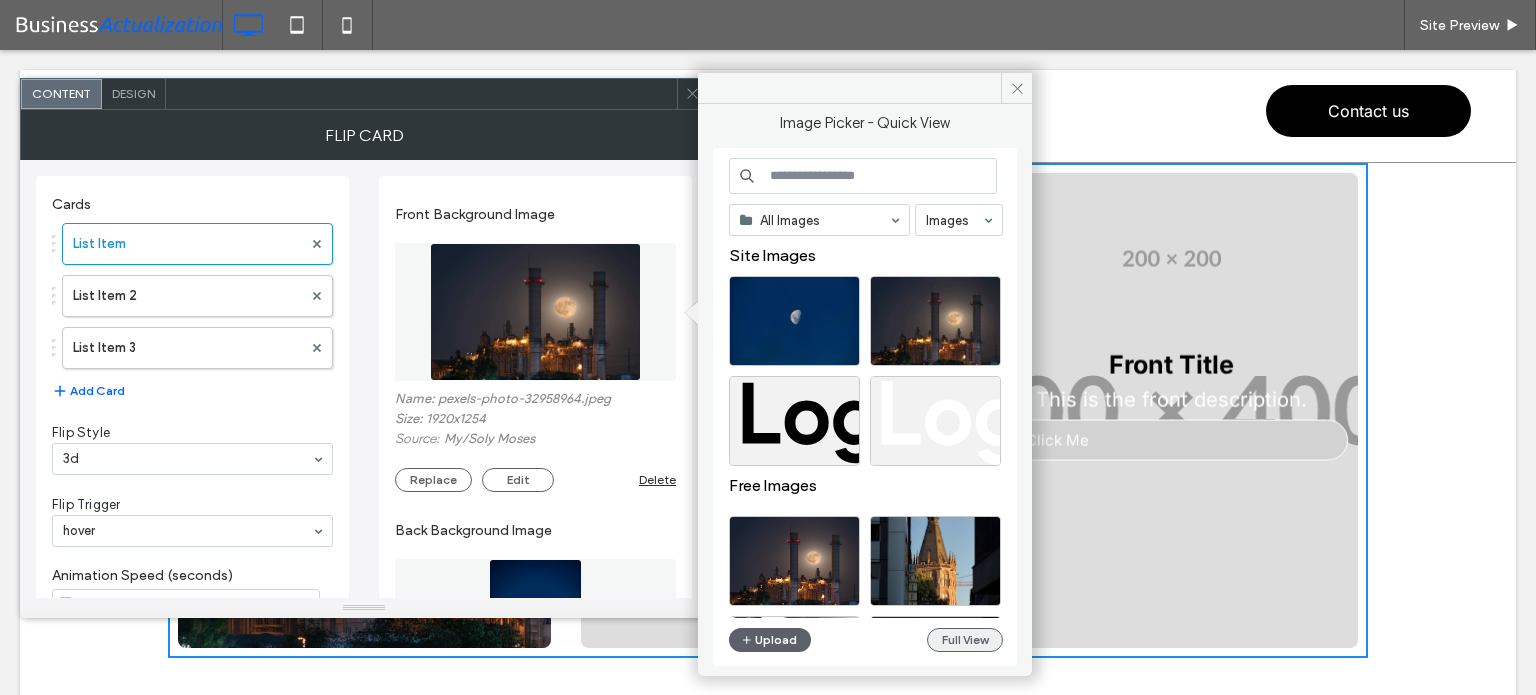 click on "Full View" at bounding box center [965, 640] 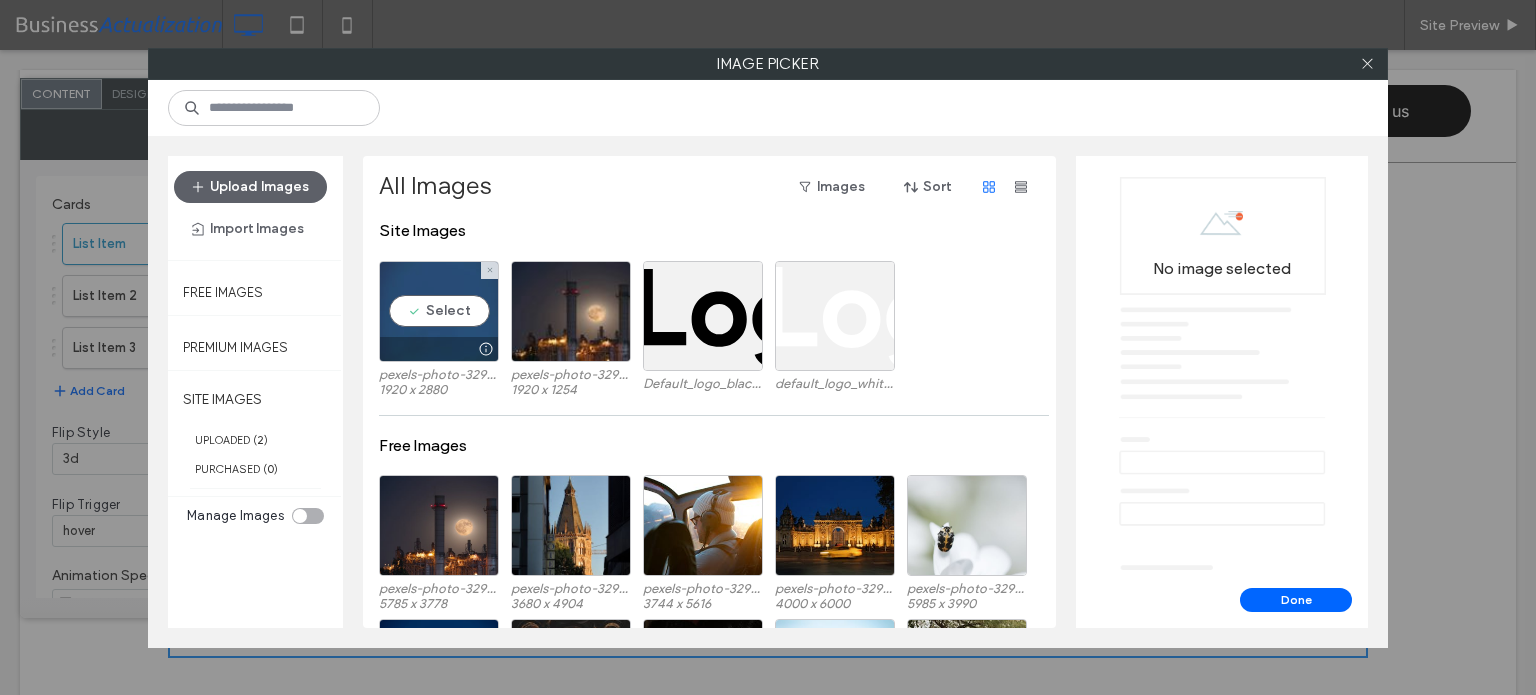 click on "Select" at bounding box center (439, 311) 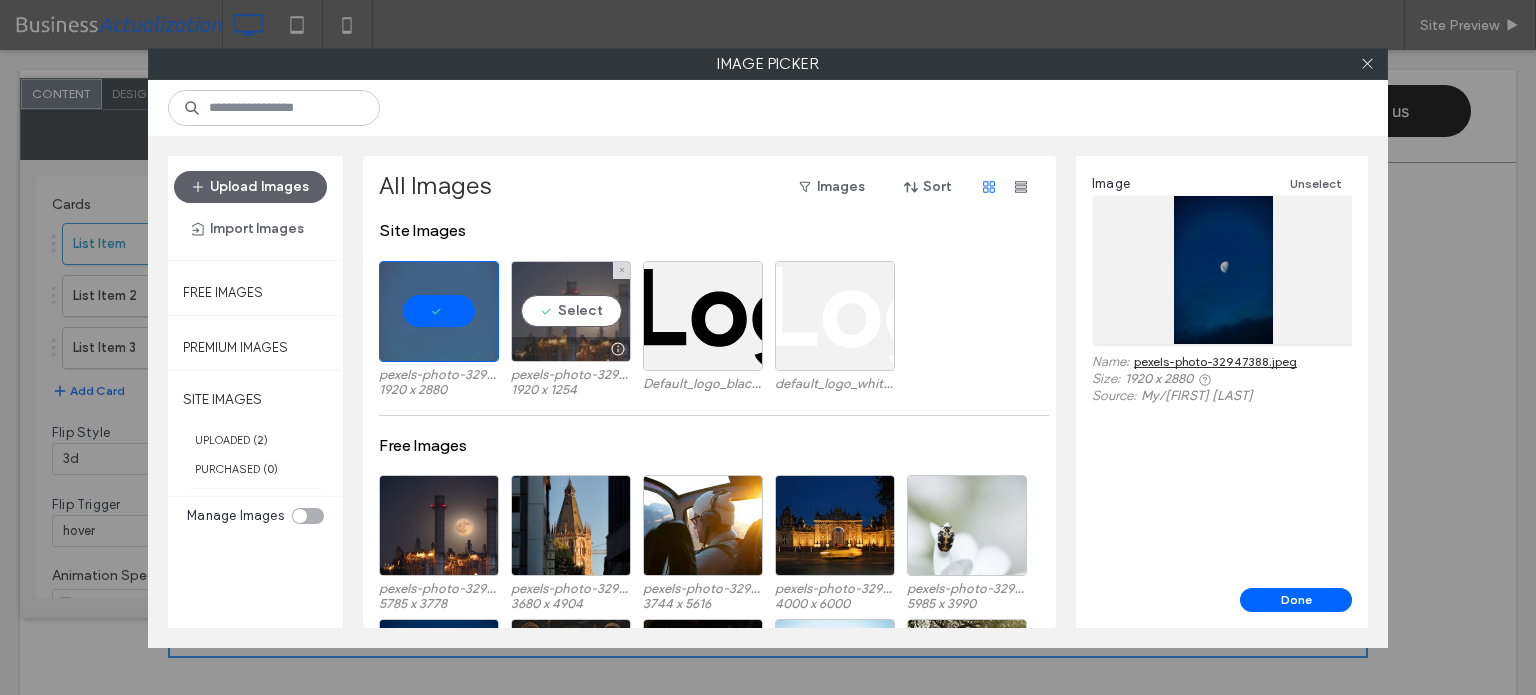 click on "Select" at bounding box center [571, 311] 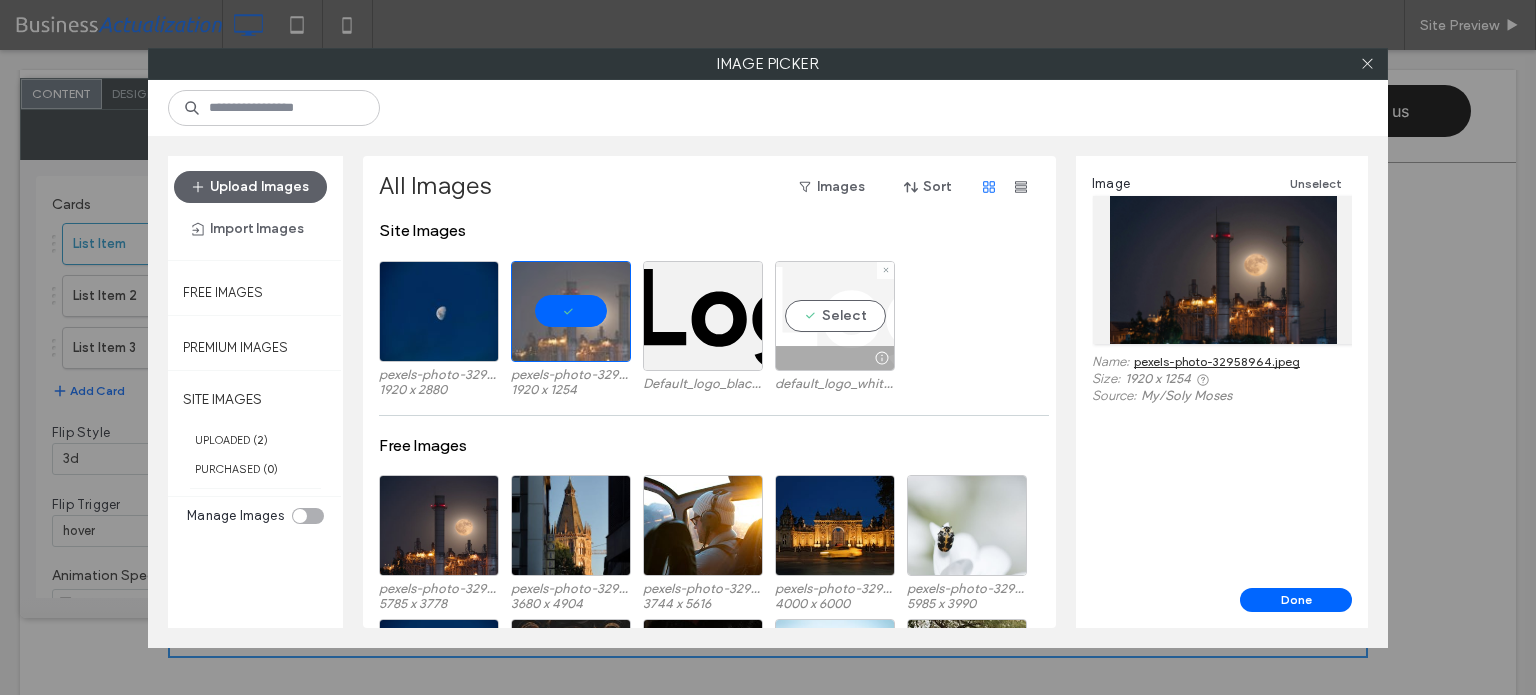 click on "Select" at bounding box center [835, 316] 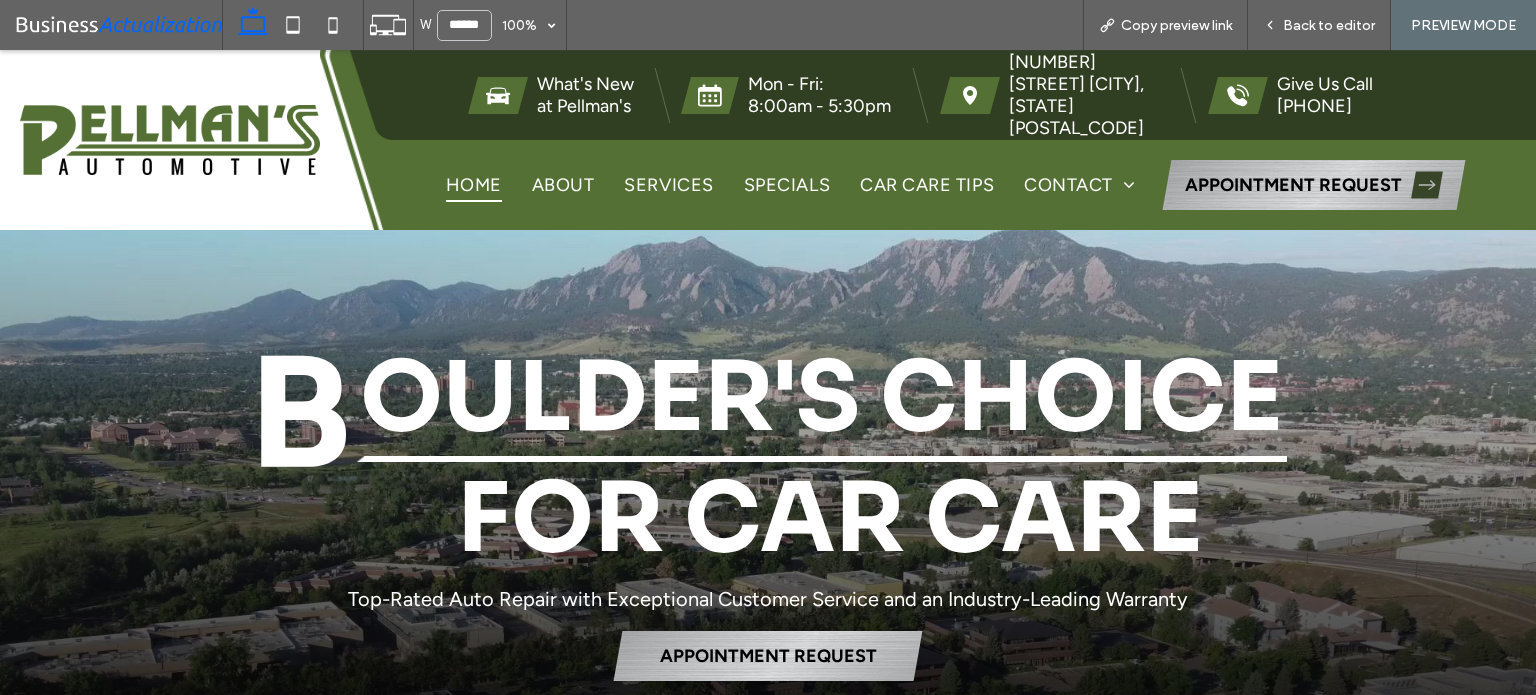 scroll, scrollTop: 0, scrollLeft: 0, axis: both 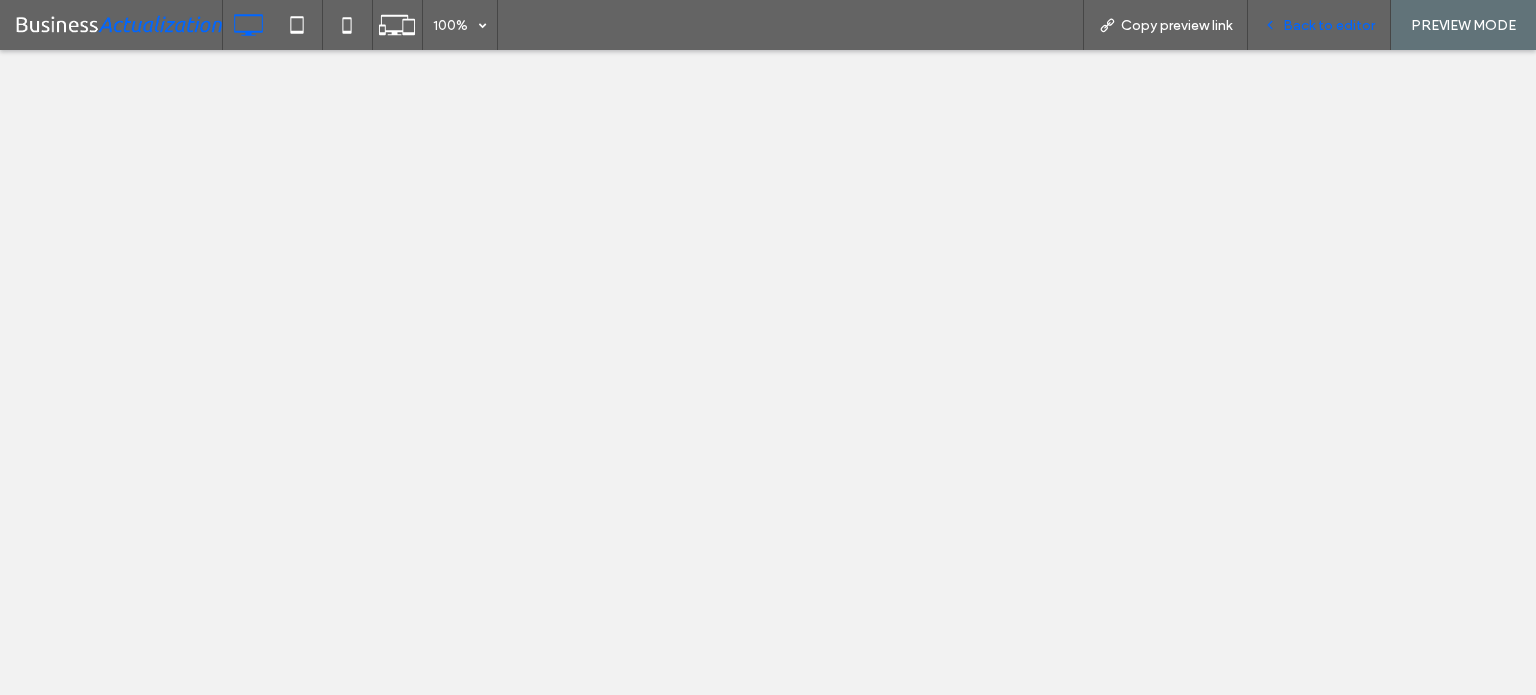 click on "Back to editor" at bounding box center (1319, 25) 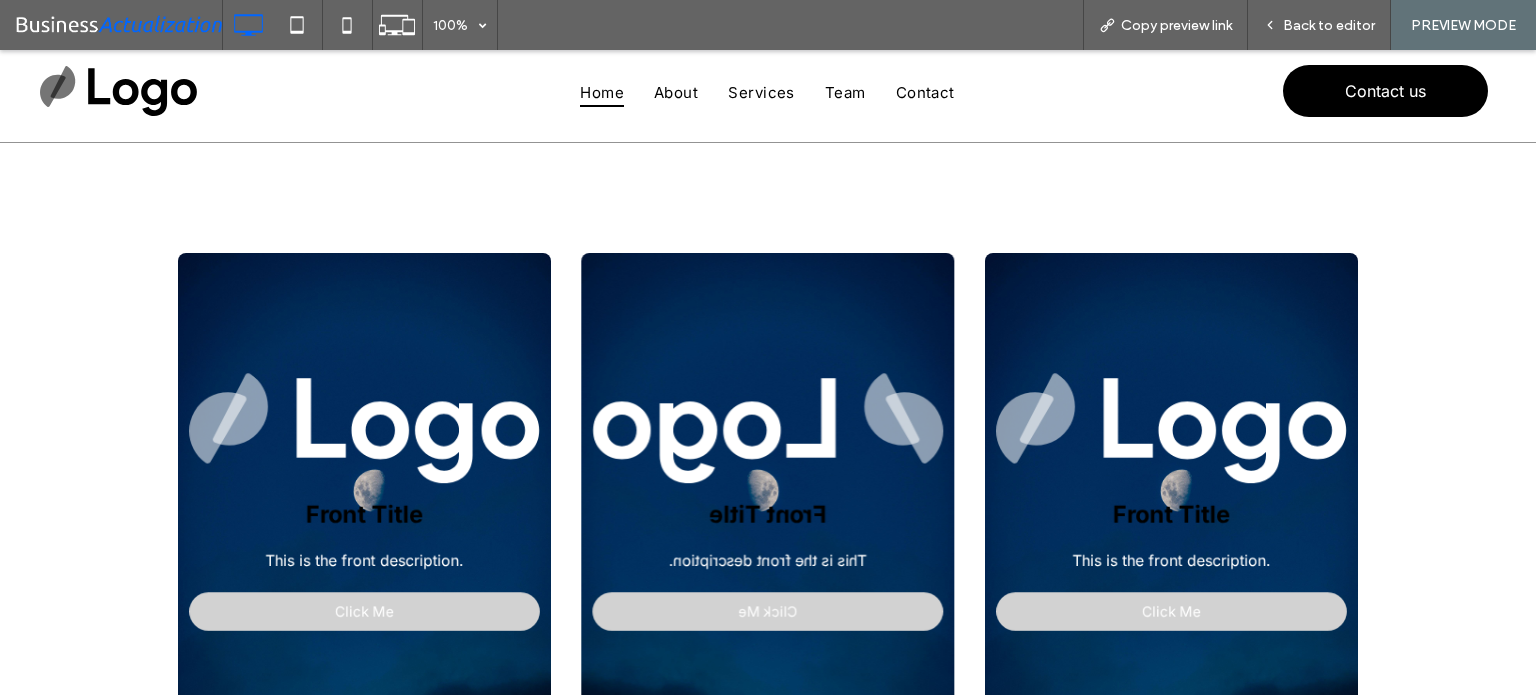 scroll, scrollTop: 0, scrollLeft: 0, axis: both 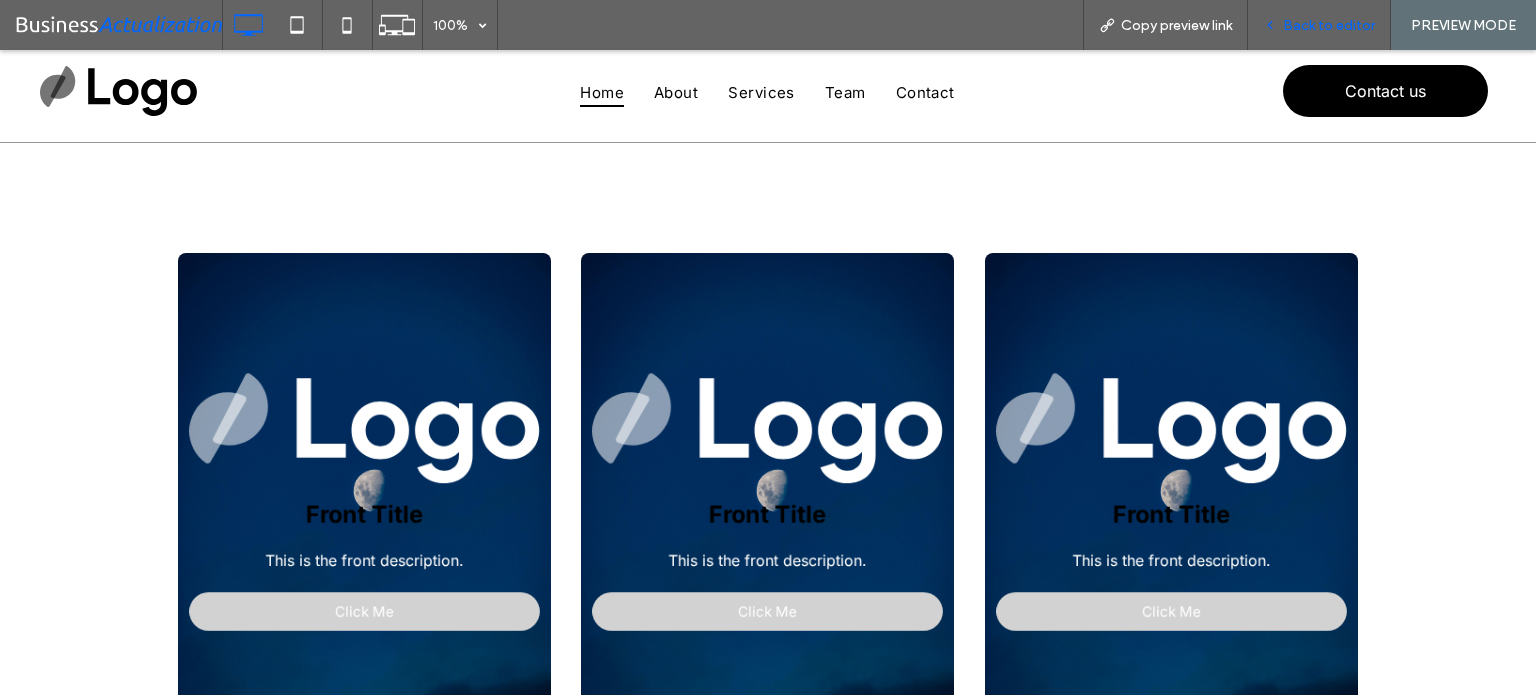 click on "Back to editor" at bounding box center (1329, 25) 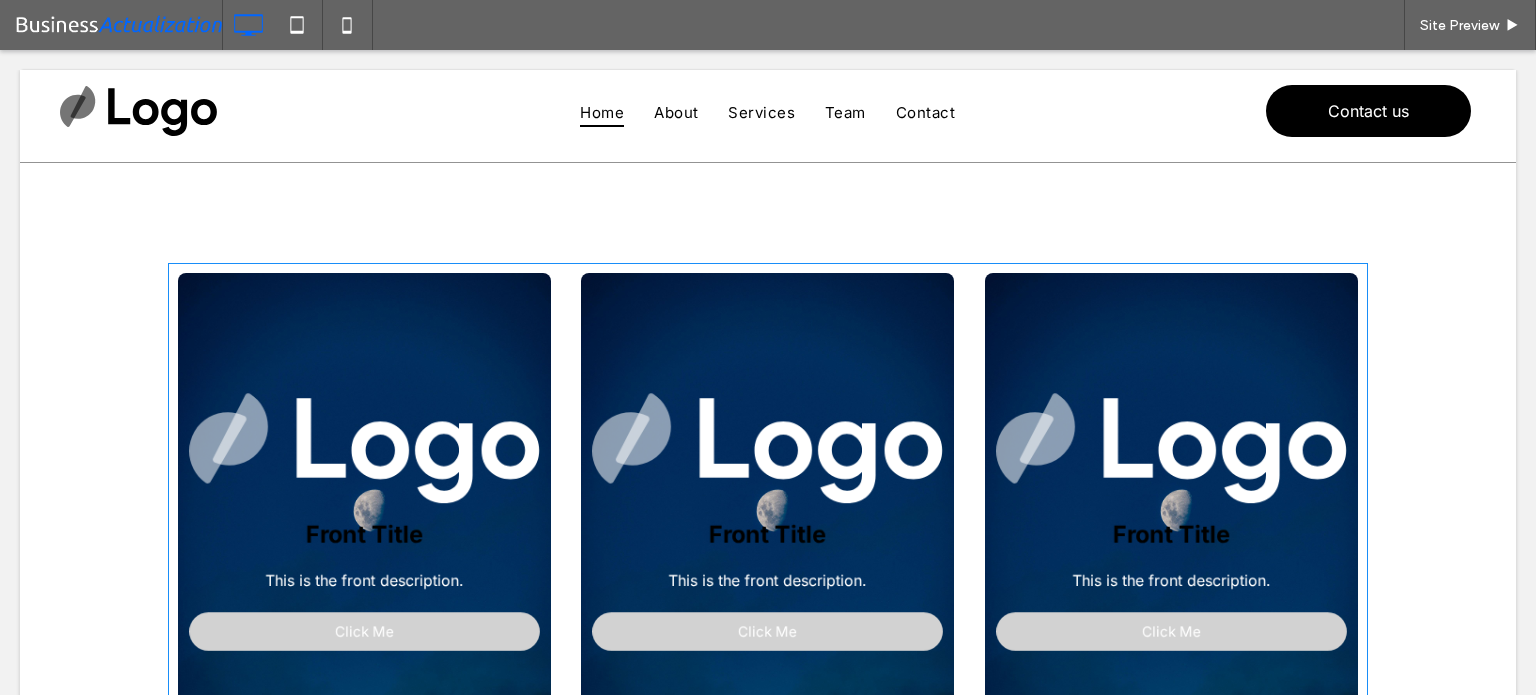 click at bounding box center [768, 771] 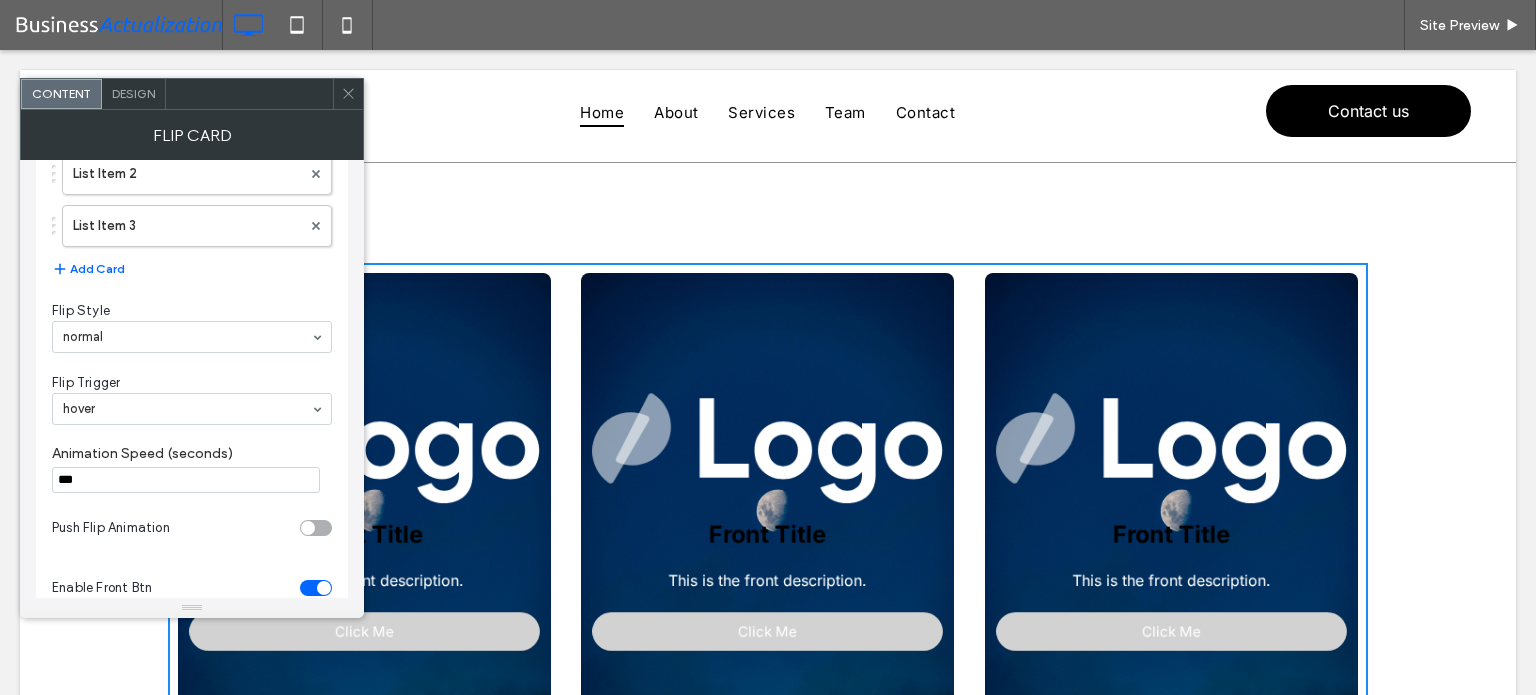 scroll, scrollTop: 216, scrollLeft: 0, axis: vertical 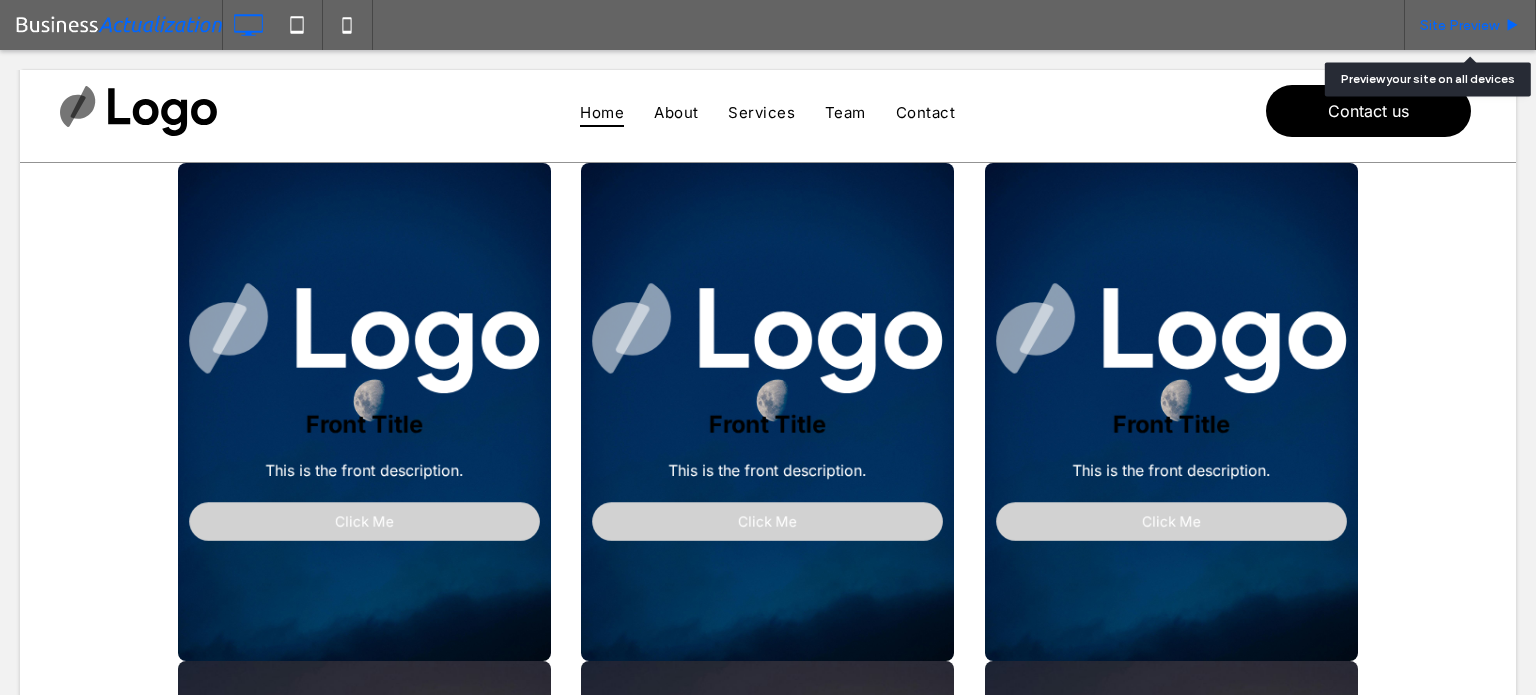 drag, startPoint x: 1463, startPoint y: 23, endPoint x: 1425, endPoint y: 10, distance: 40.16217 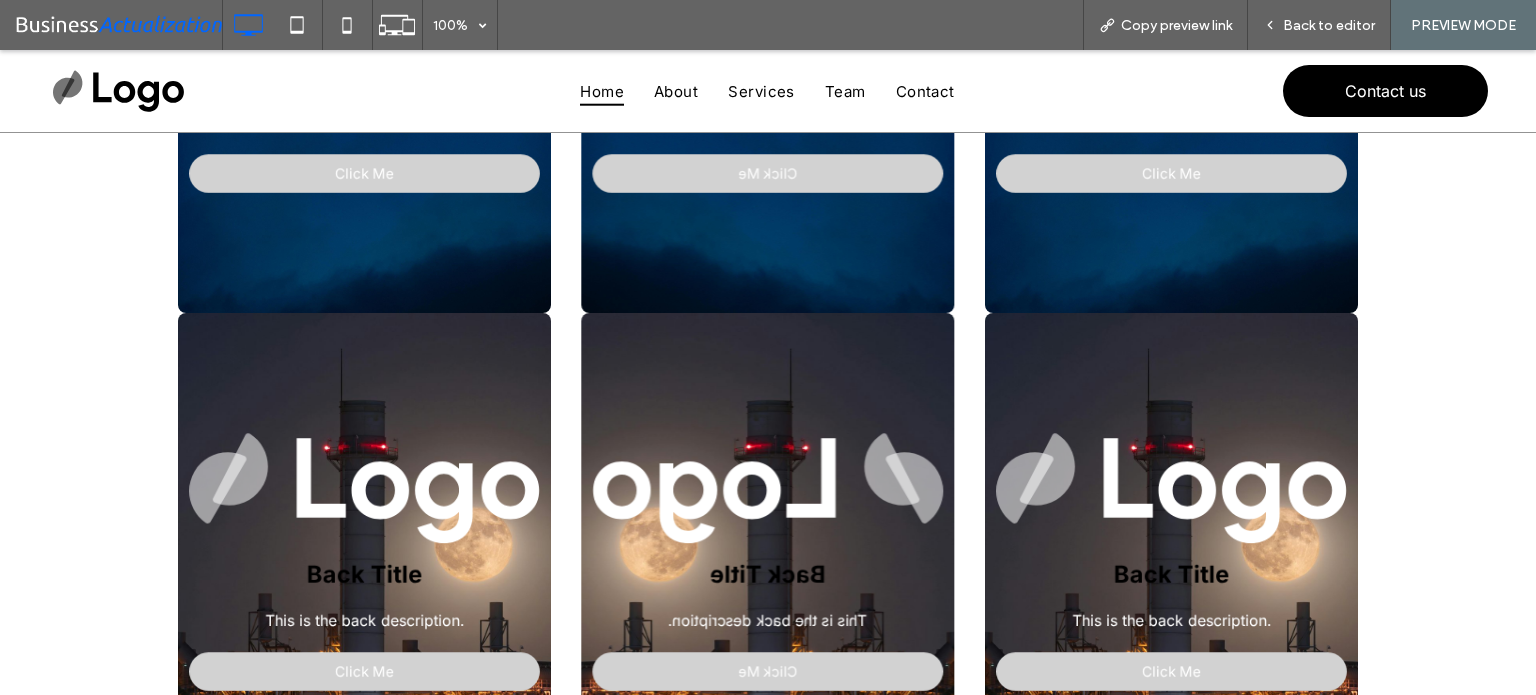 scroll, scrollTop: 0, scrollLeft: 0, axis: both 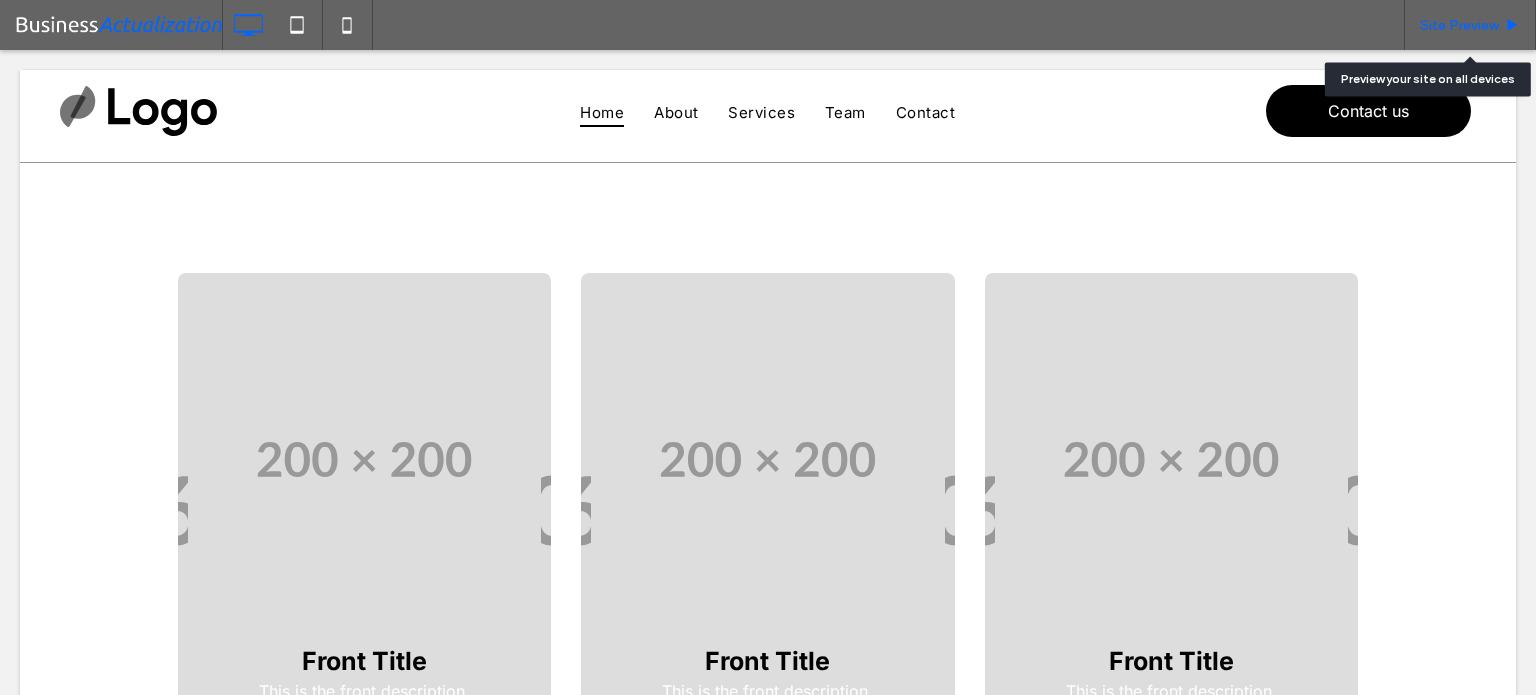 click on "Site Preview" at bounding box center [1459, 25] 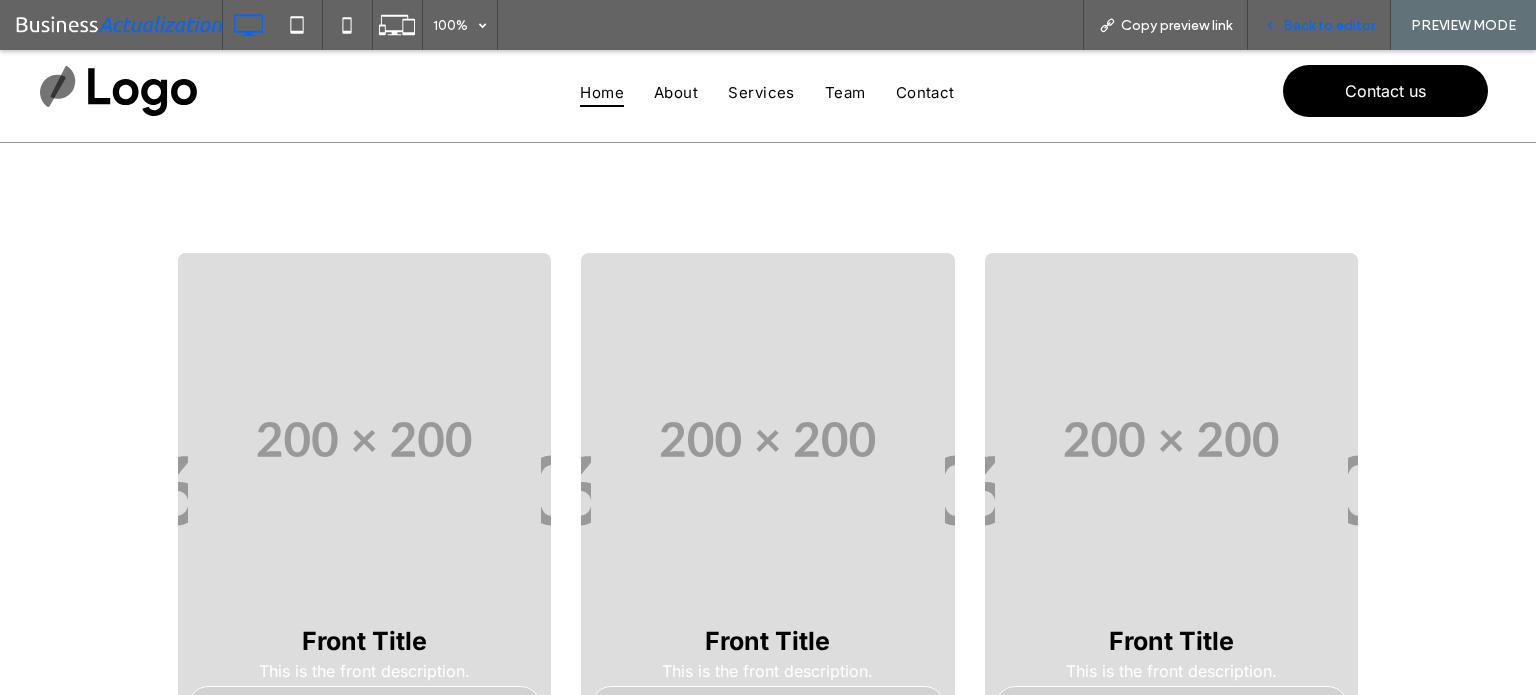click on "Back to editor" at bounding box center [1329, 25] 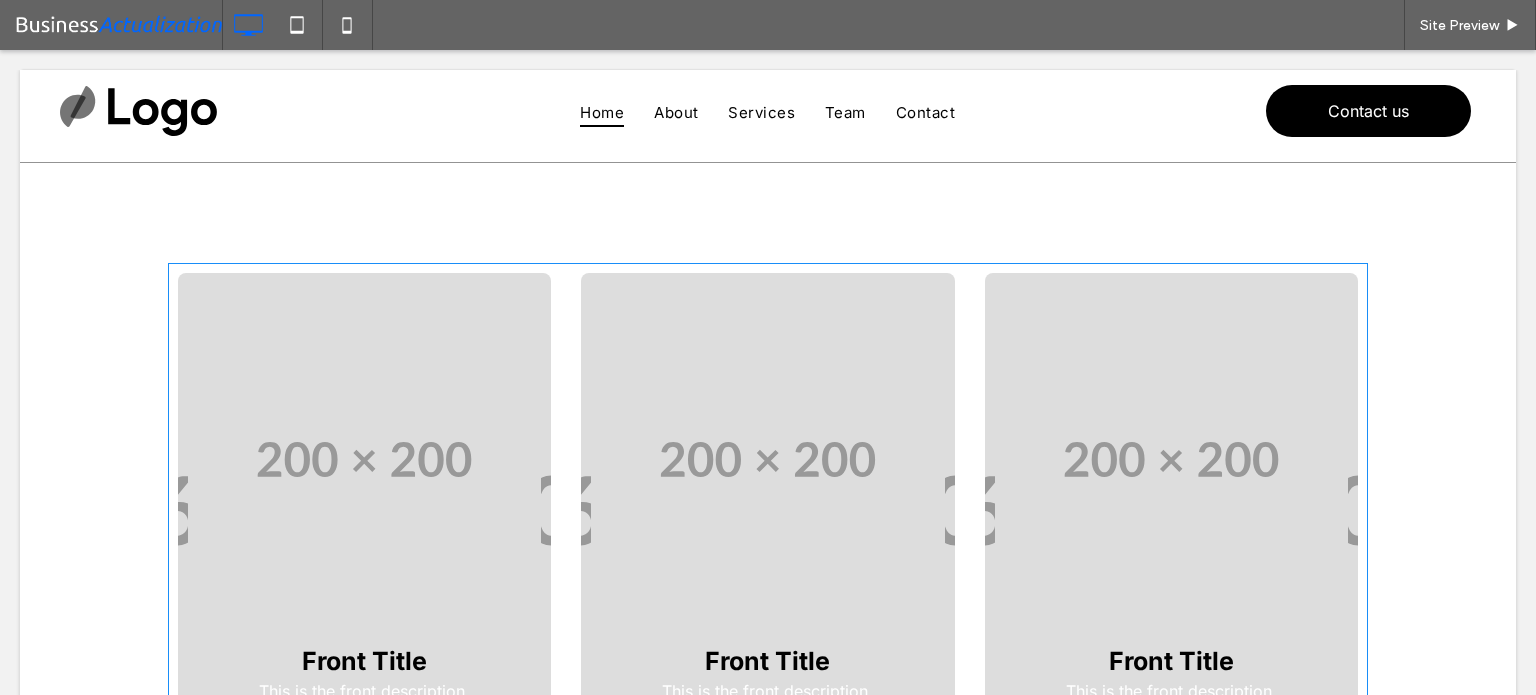 click at bounding box center [768, 510] 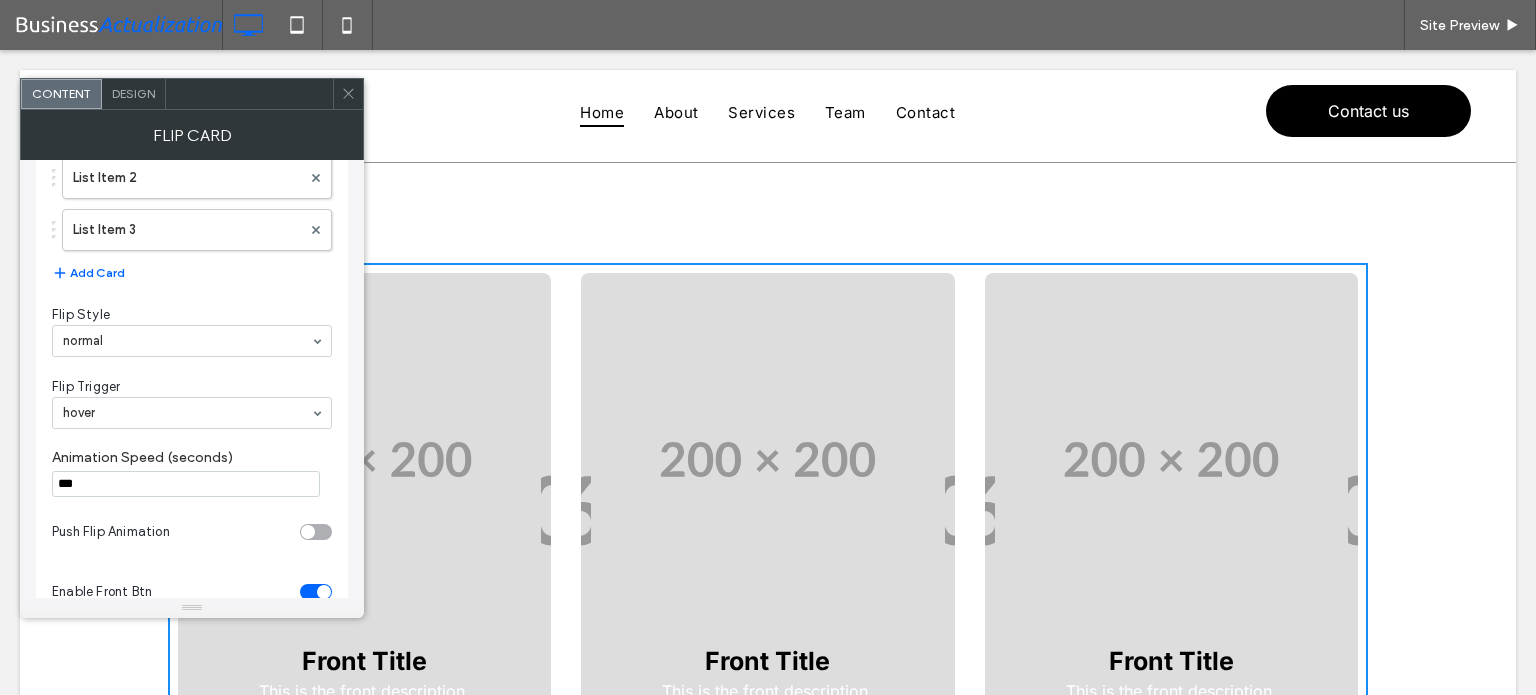 scroll, scrollTop: 200, scrollLeft: 0, axis: vertical 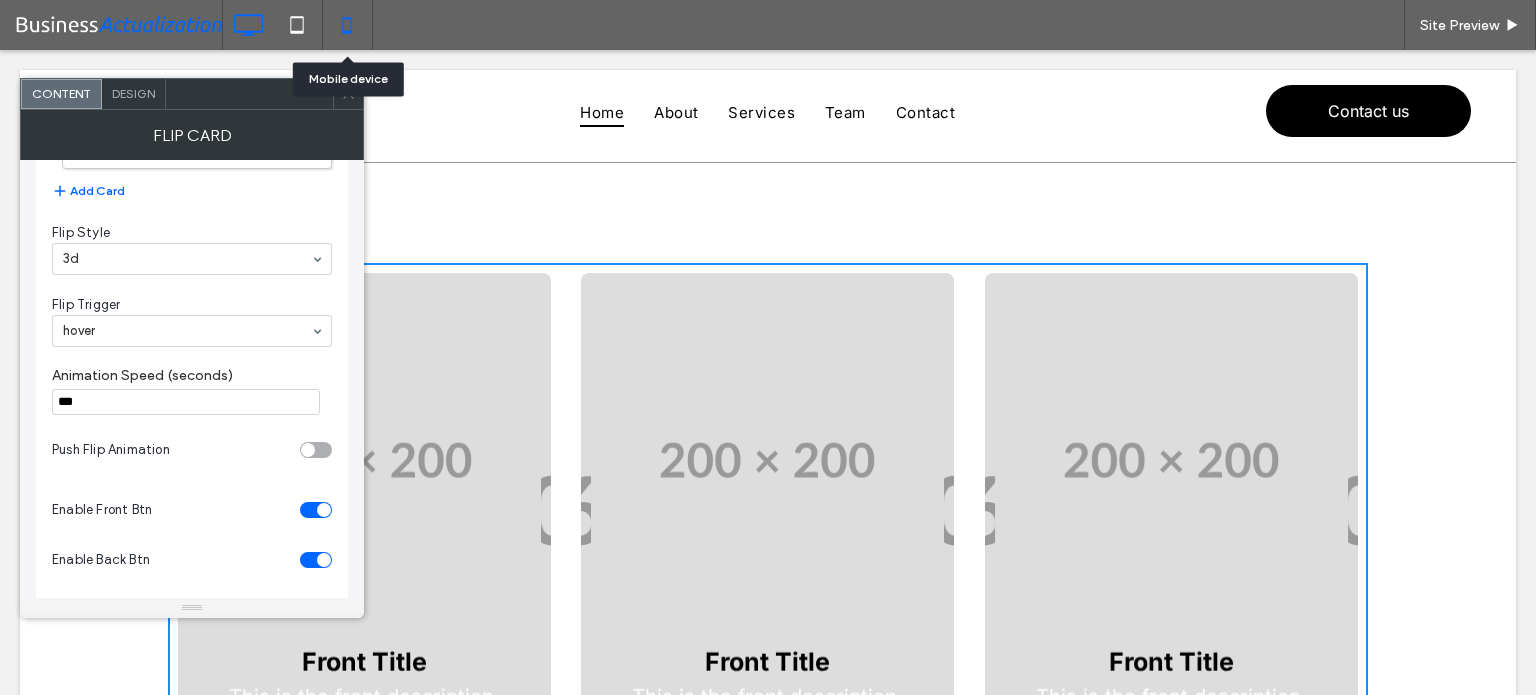 click 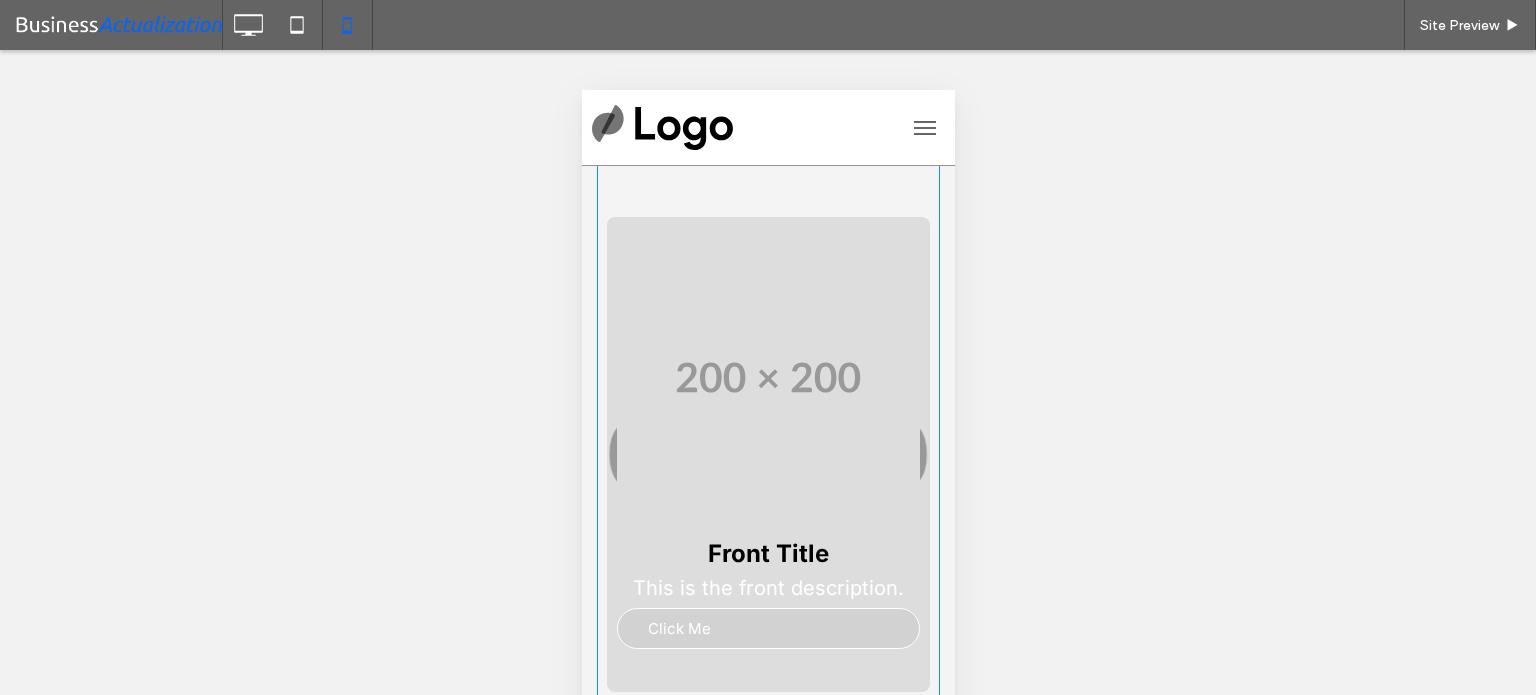 scroll, scrollTop: 1000, scrollLeft: 0, axis: vertical 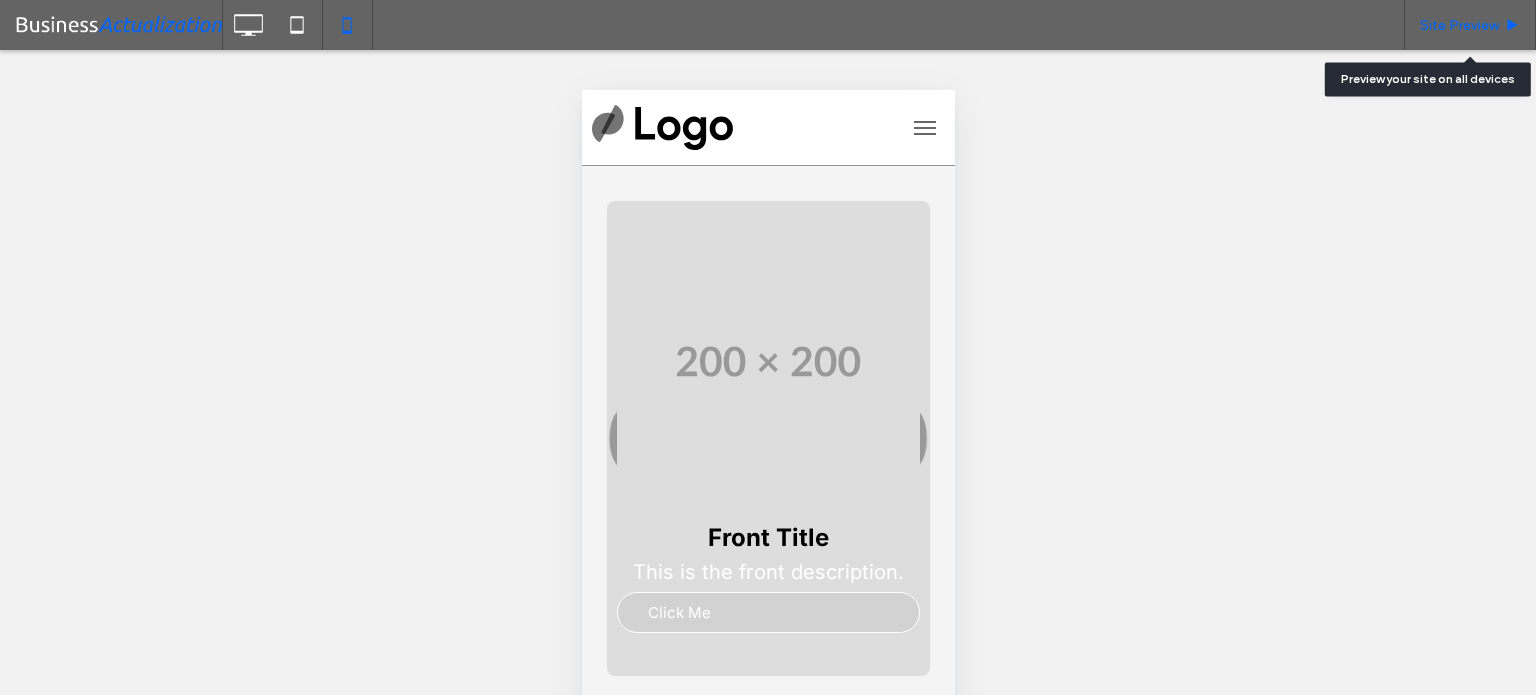 click on "Site Preview" at bounding box center (1459, 25) 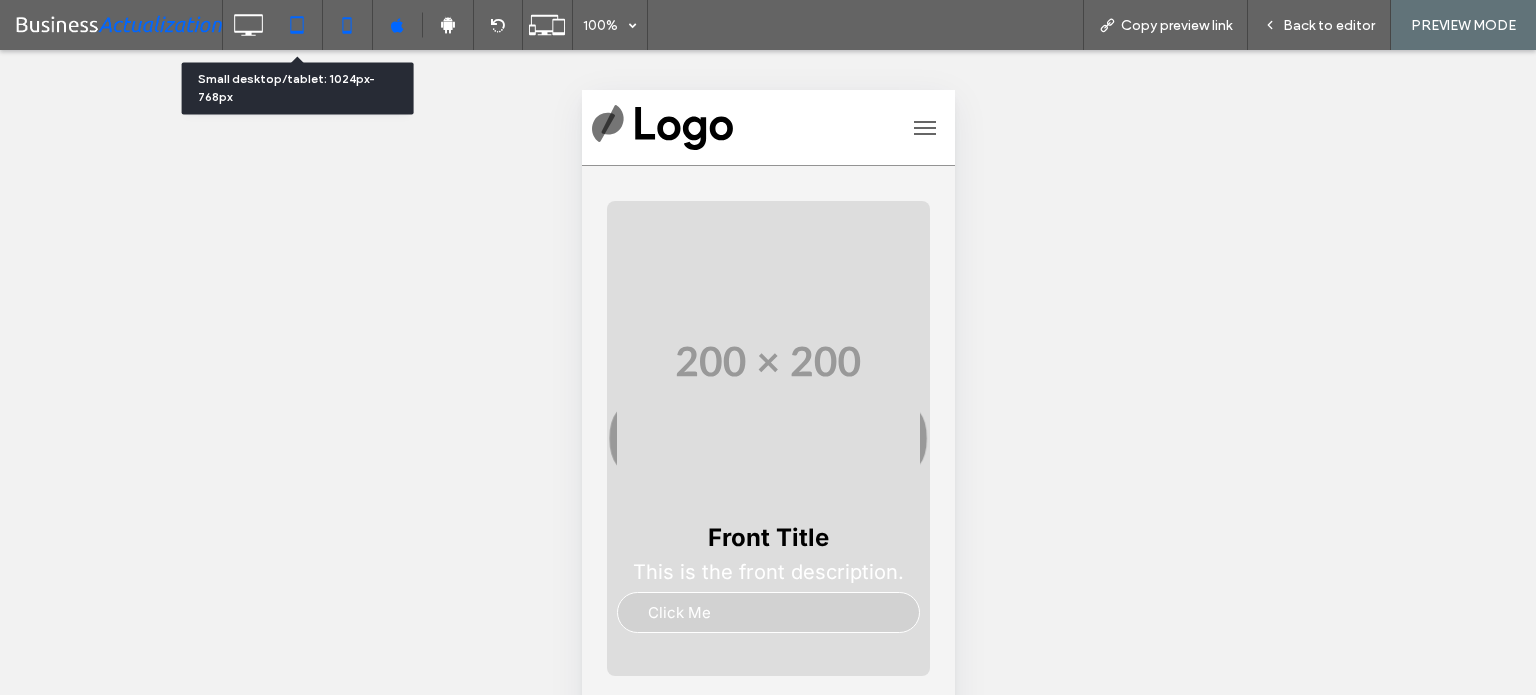 click 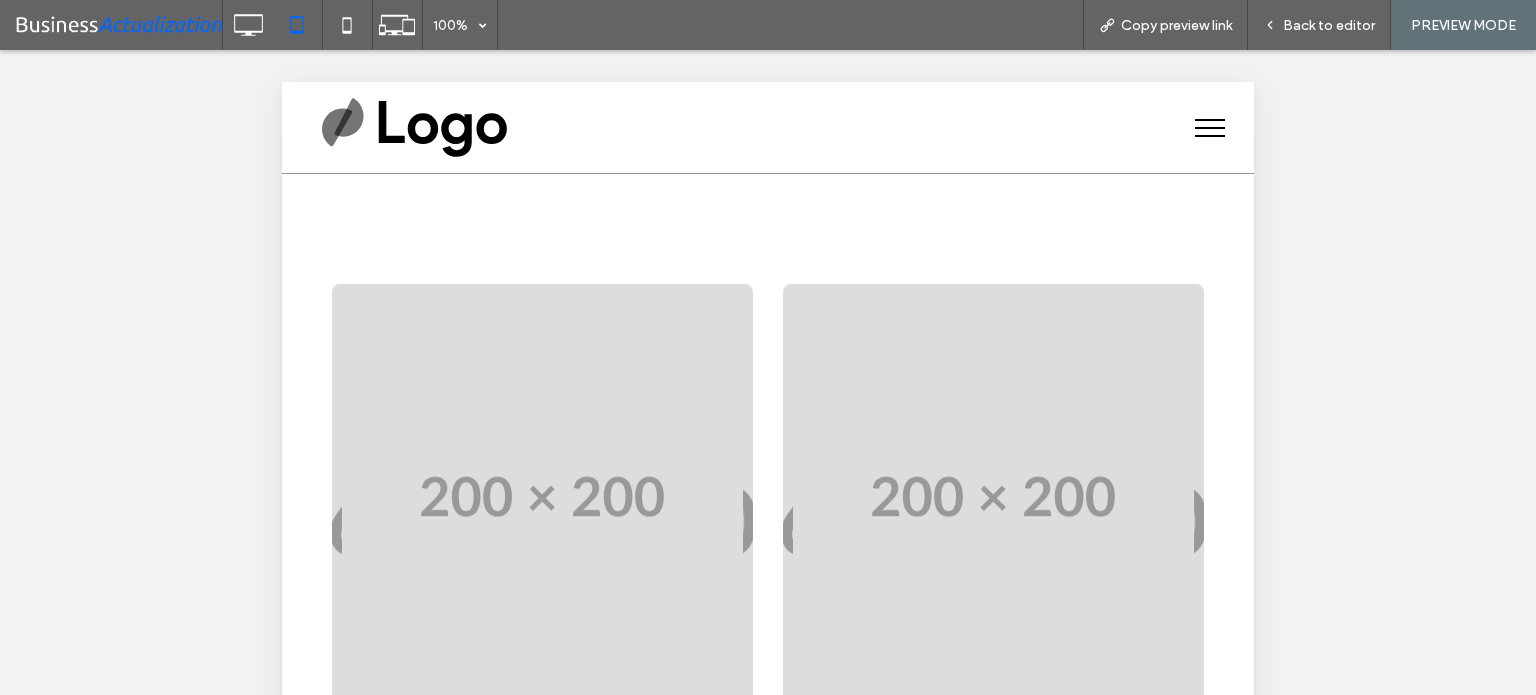 scroll, scrollTop: 0, scrollLeft: 0, axis: both 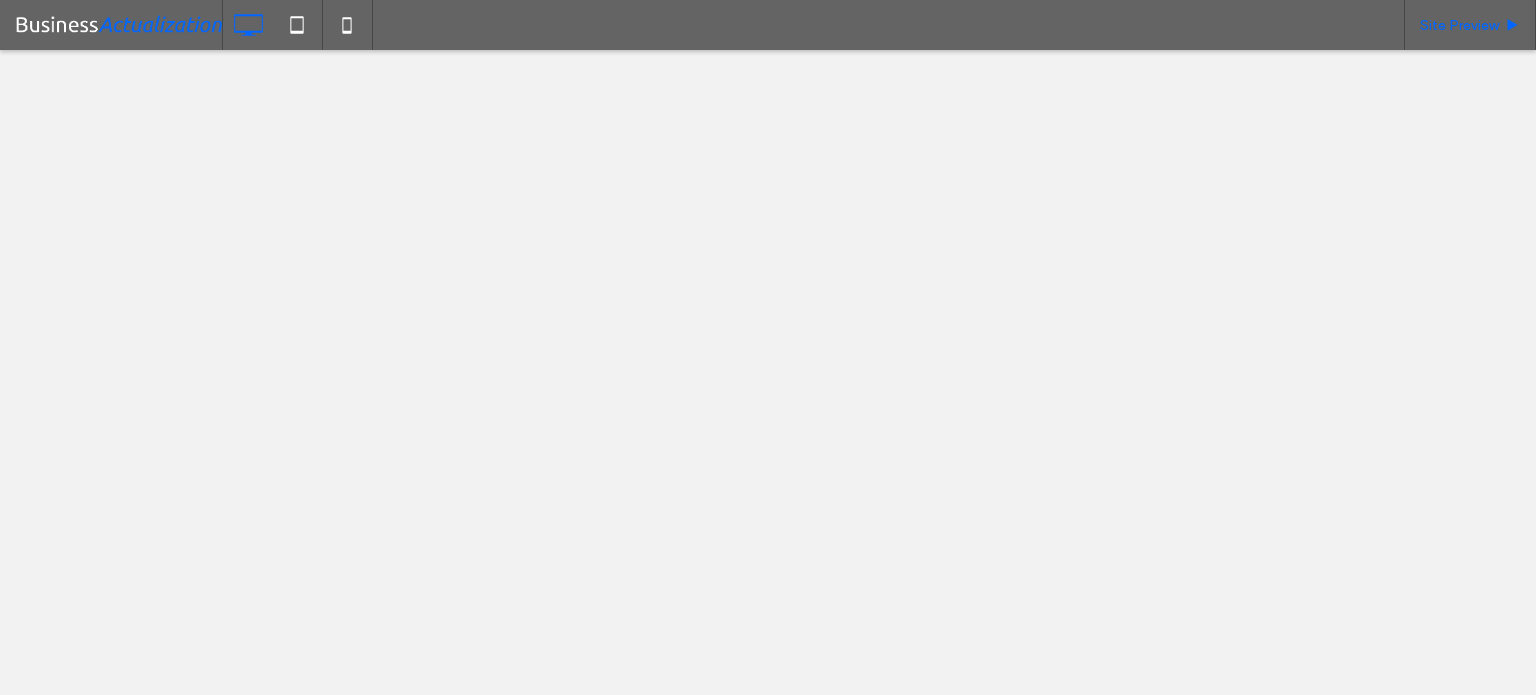 click on "Site Preview" at bounding box center (1470, 25) 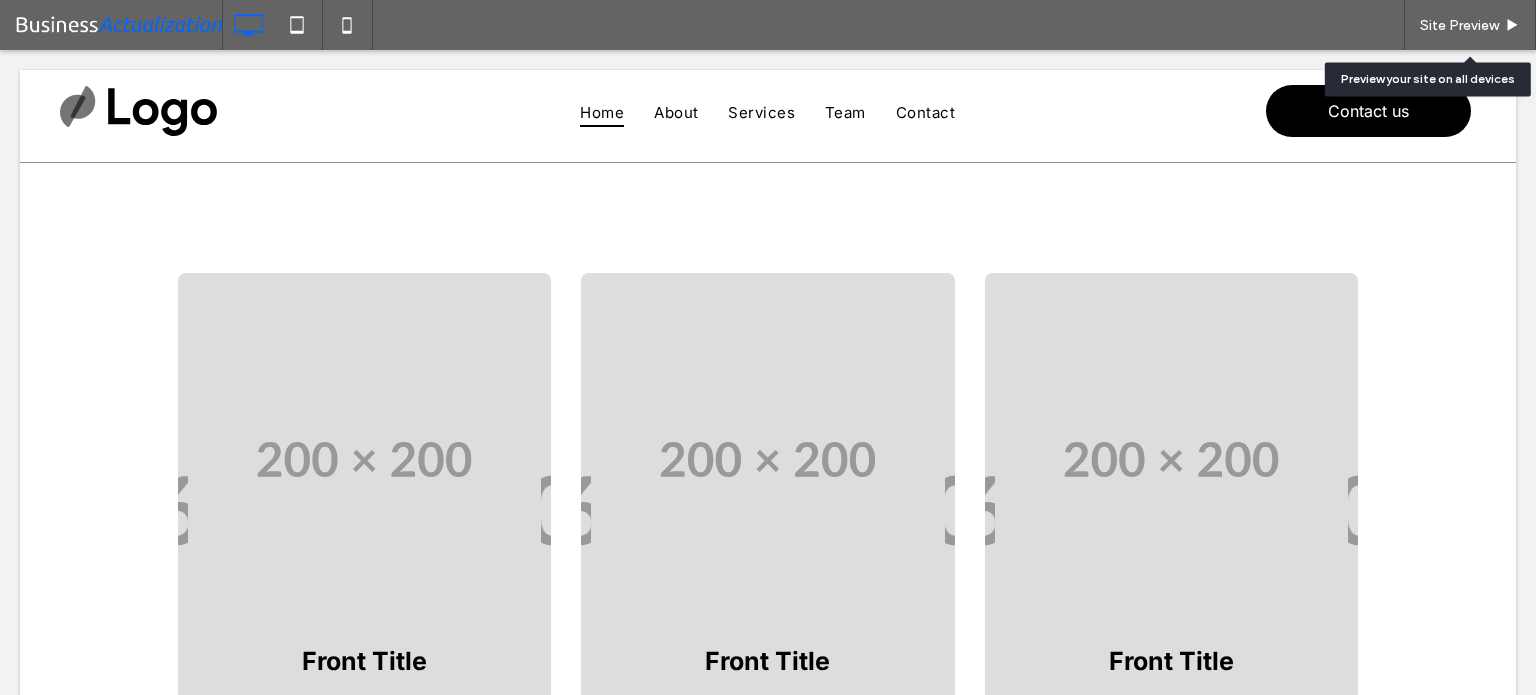 scroll, scrollTop: 0, scrollLeft: 0, axis: both 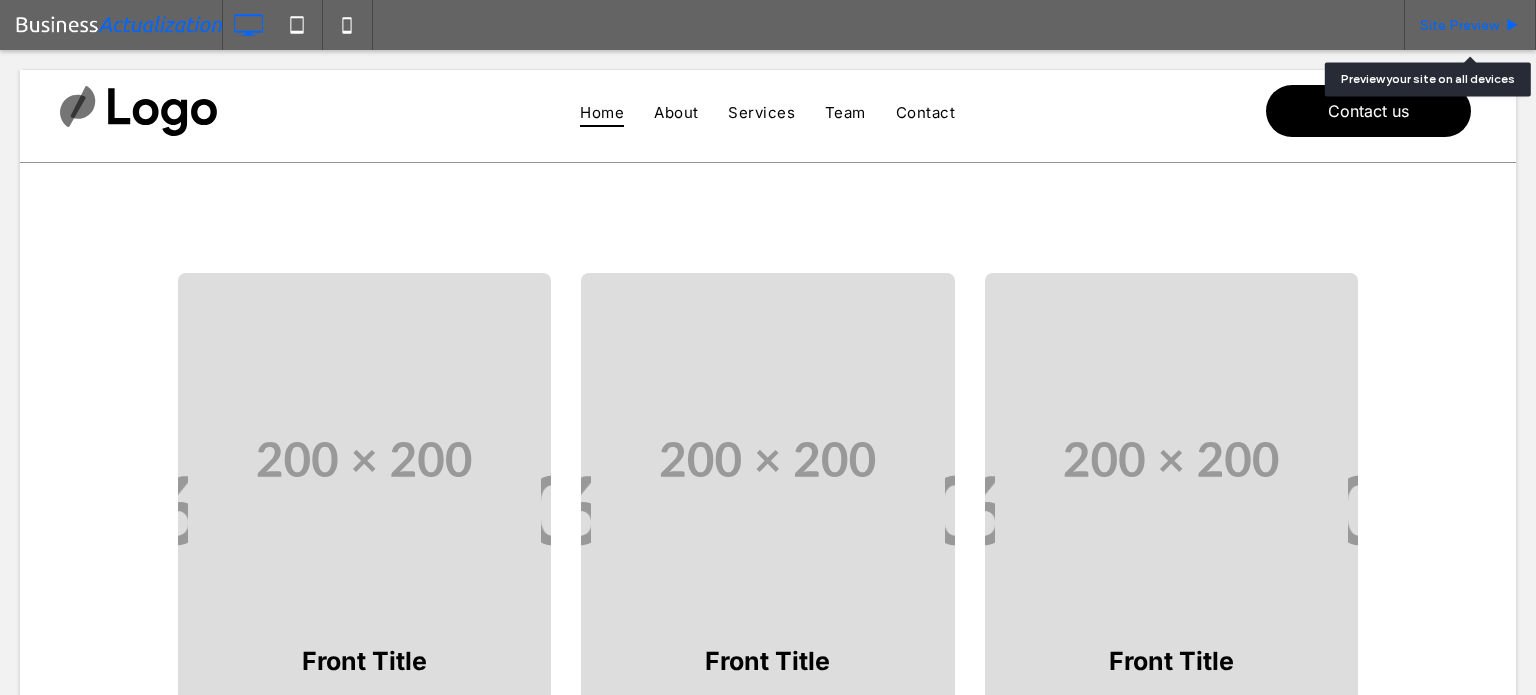 click on "Site Preview" at bounding box center (1459, 25) 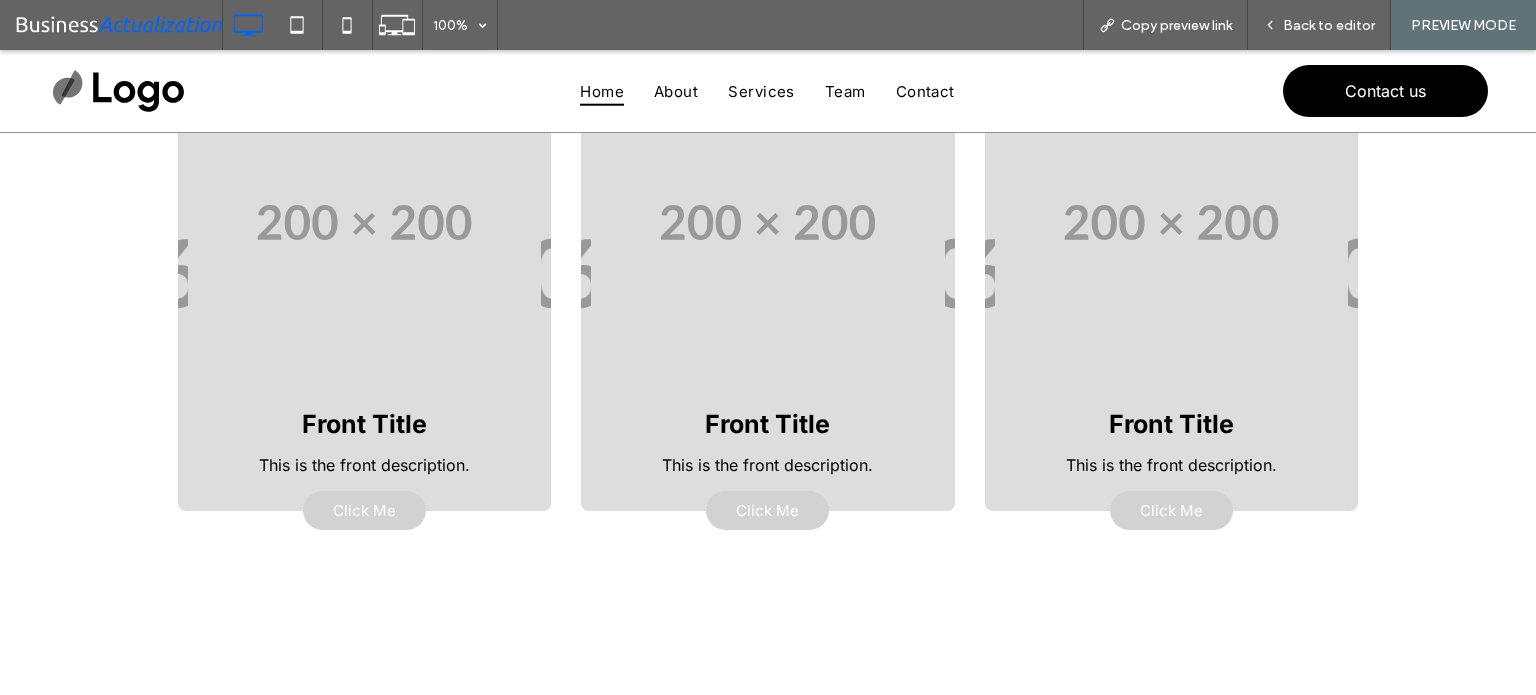 scroll, scrollTop: 90, scrollLeft: 0, axis: vertical 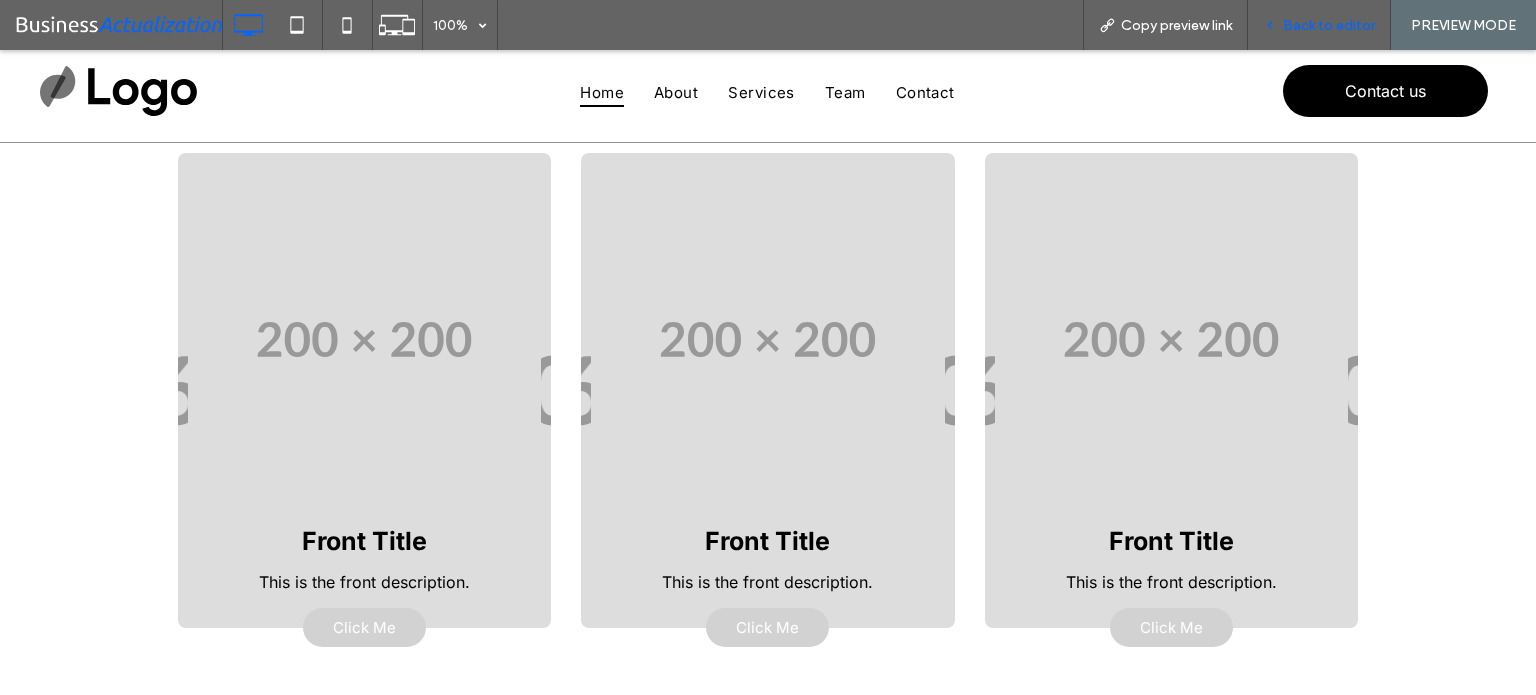click on "Back to editor" at bounding box center [1319, 25] 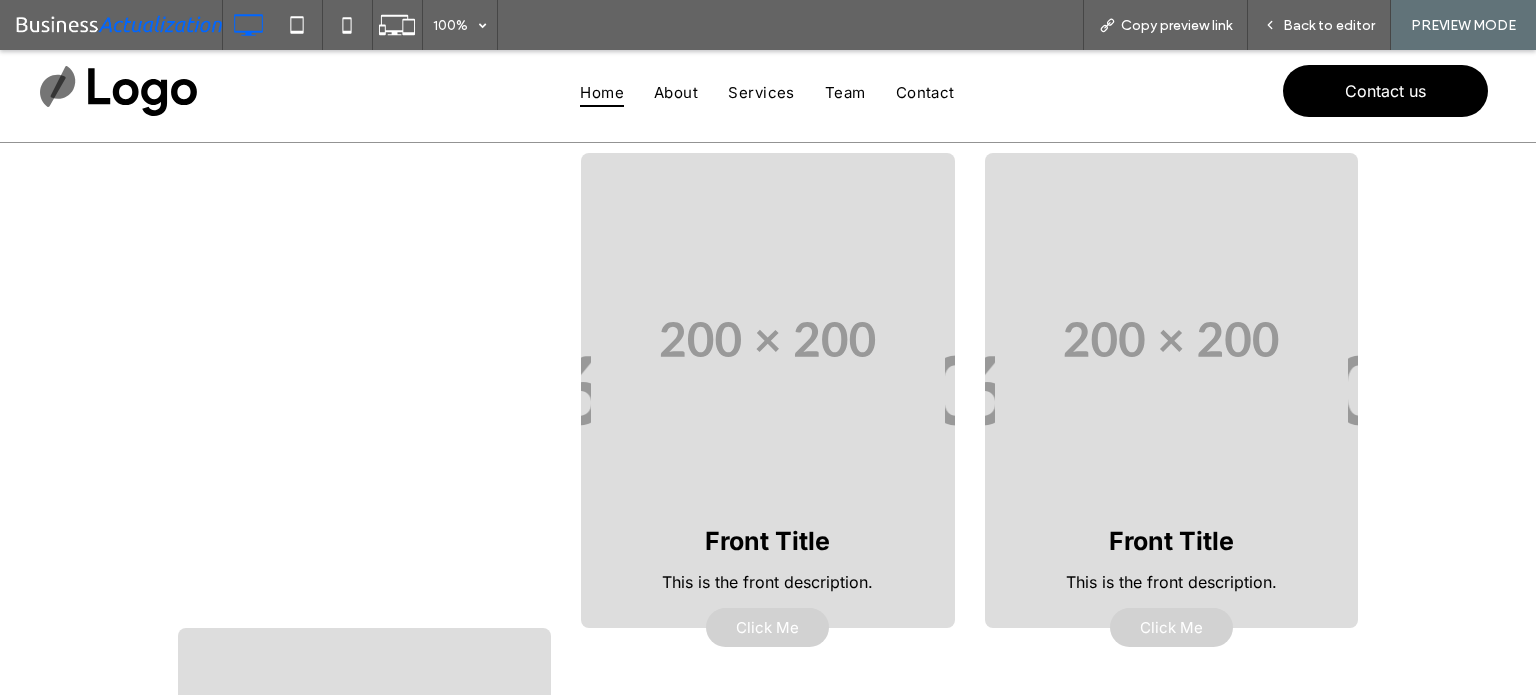 click on "Front Title
This is the front description.
Click Me
Back Title
This is the back description.
Click Me" at bounding box center [364, 628] 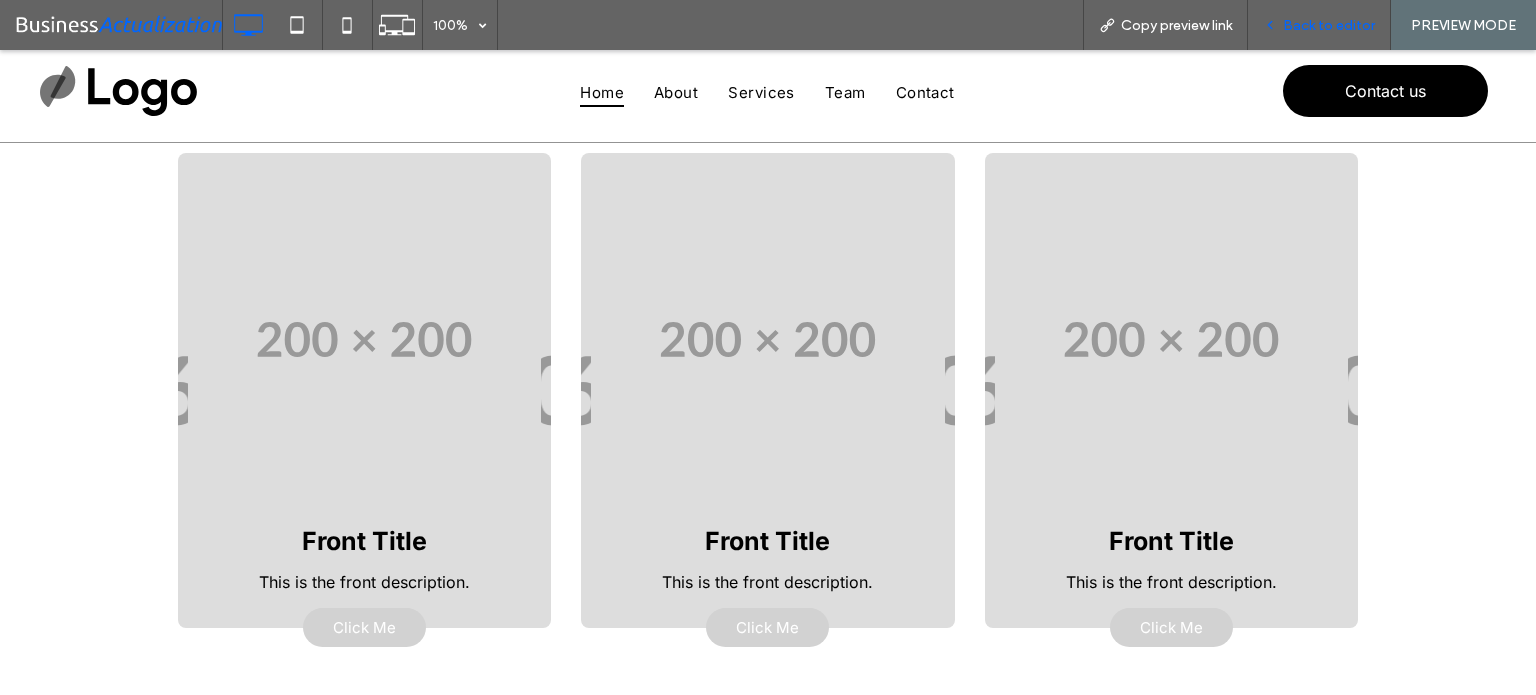 click on "Back to editor" at bounding box center (1329, 25) 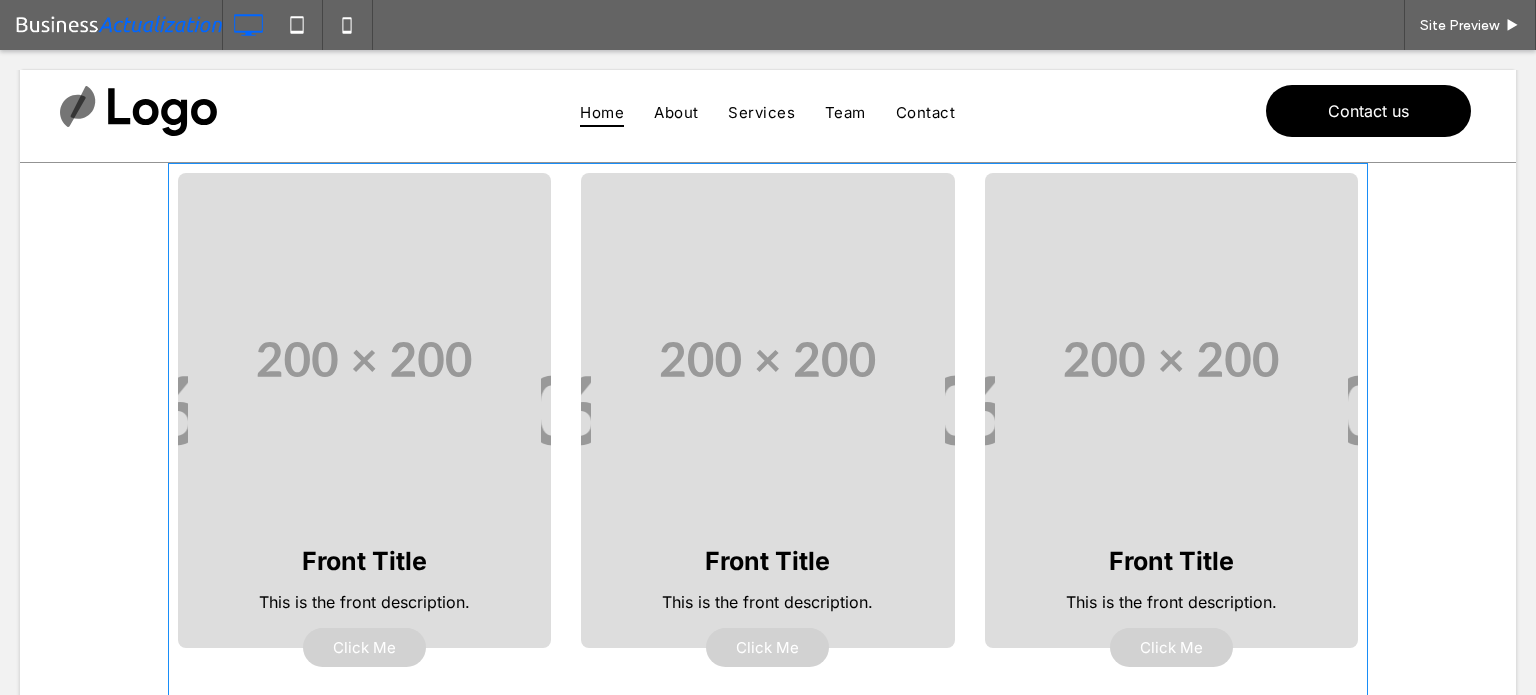click at bounding box center [768, 648] 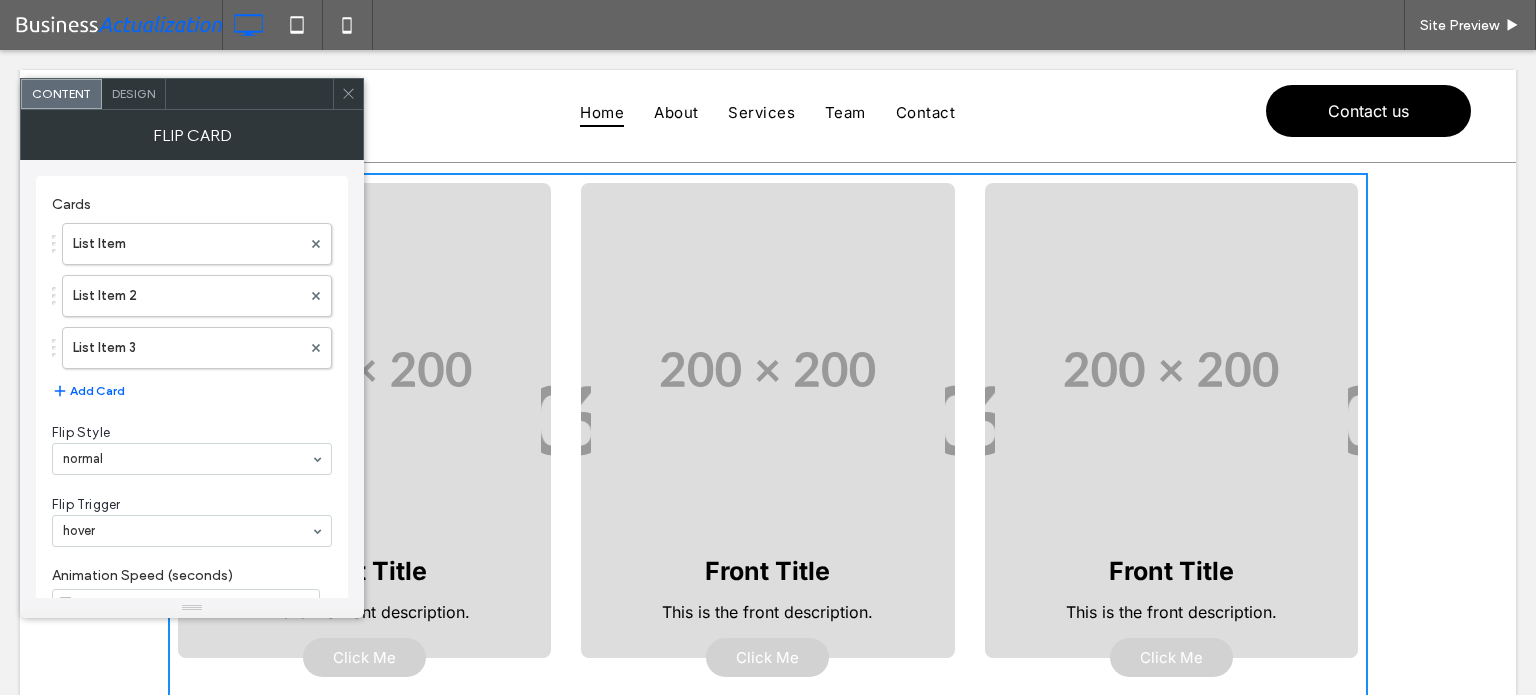 scroll, scrollTop: 216, scrollLeft: 0, axis: vertical 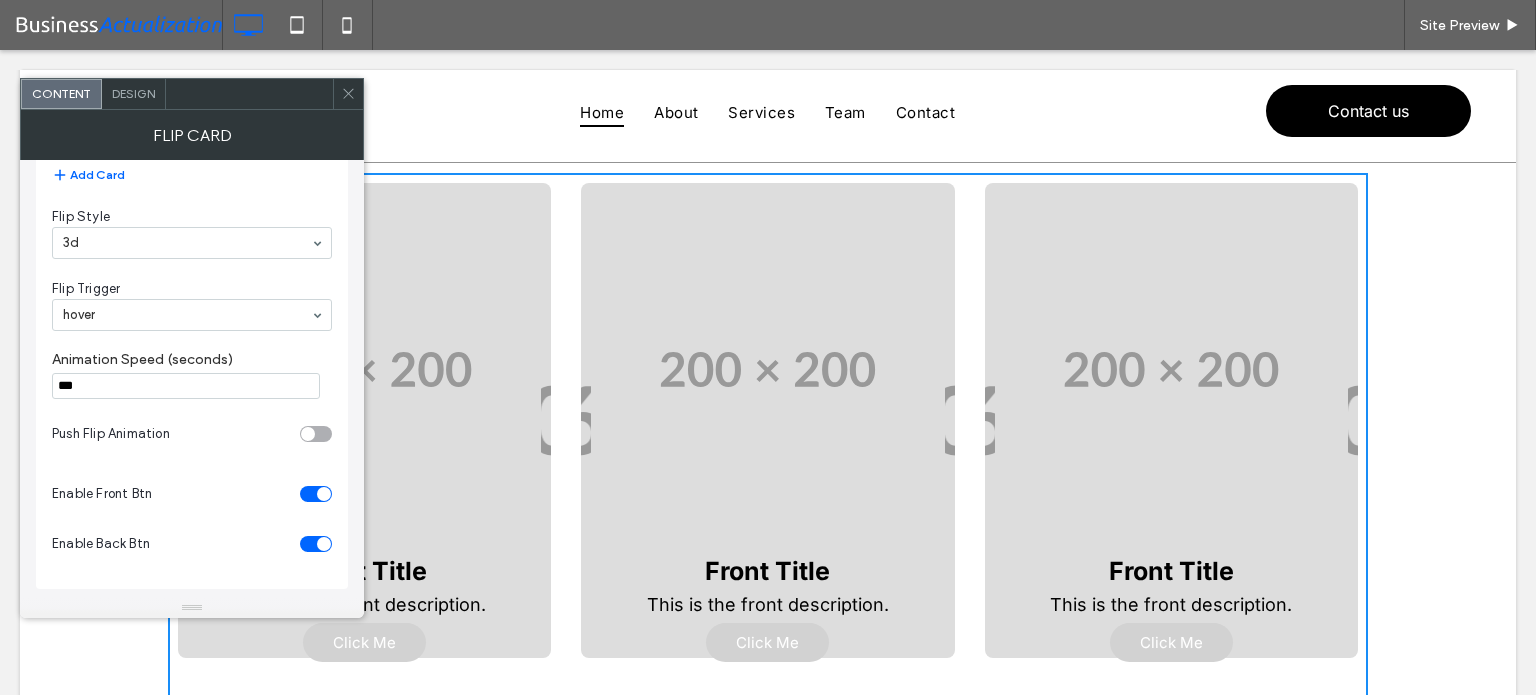 click 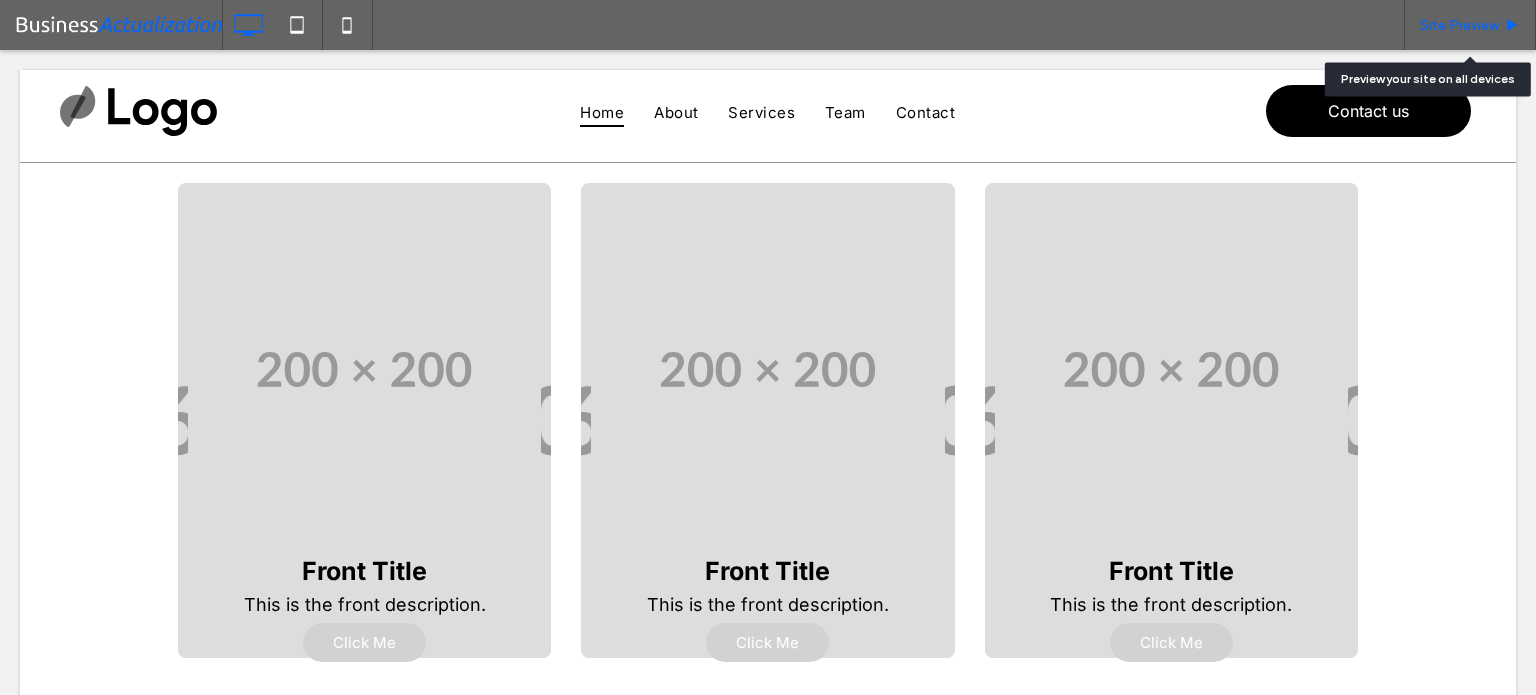 click on "Site Preview" at bounding box center (1459, 25) 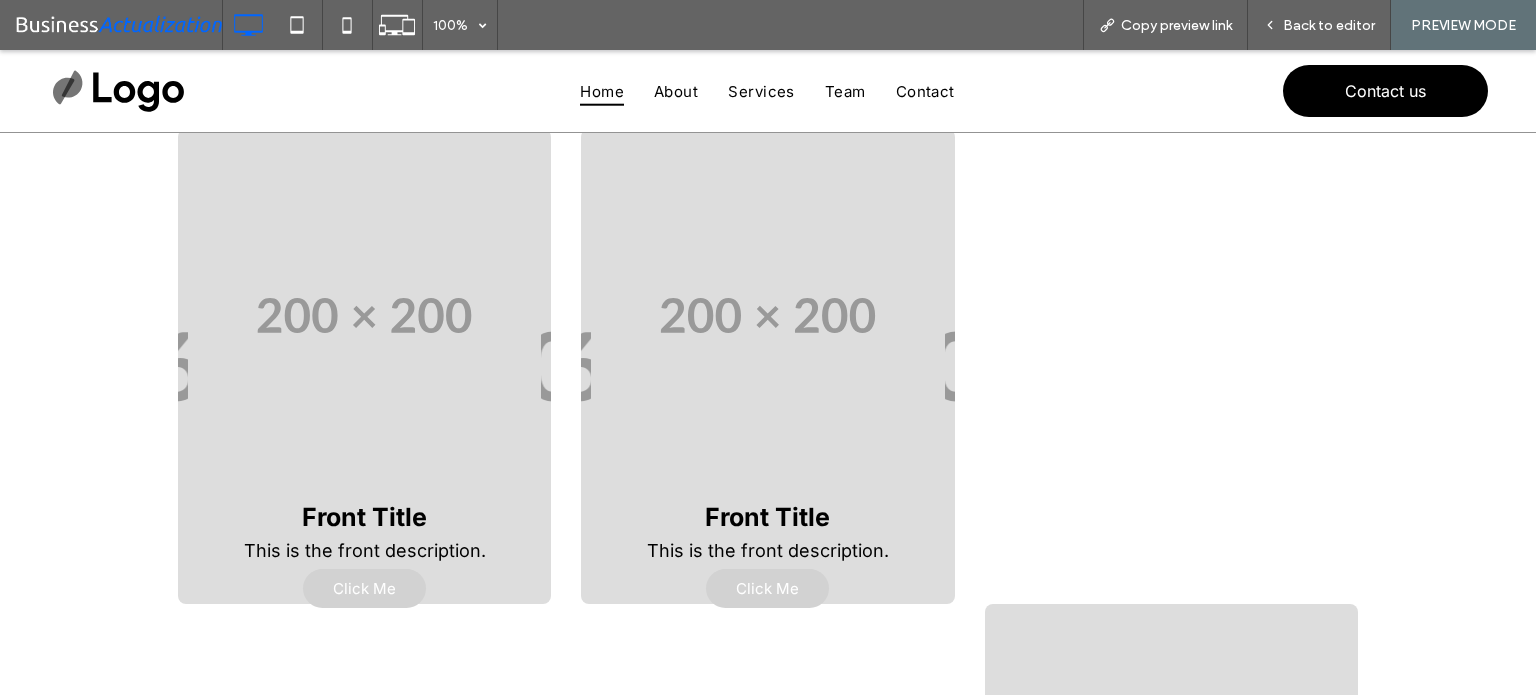 scroll, scrollTop: 88, scrollLeft: 0, axis: vertical 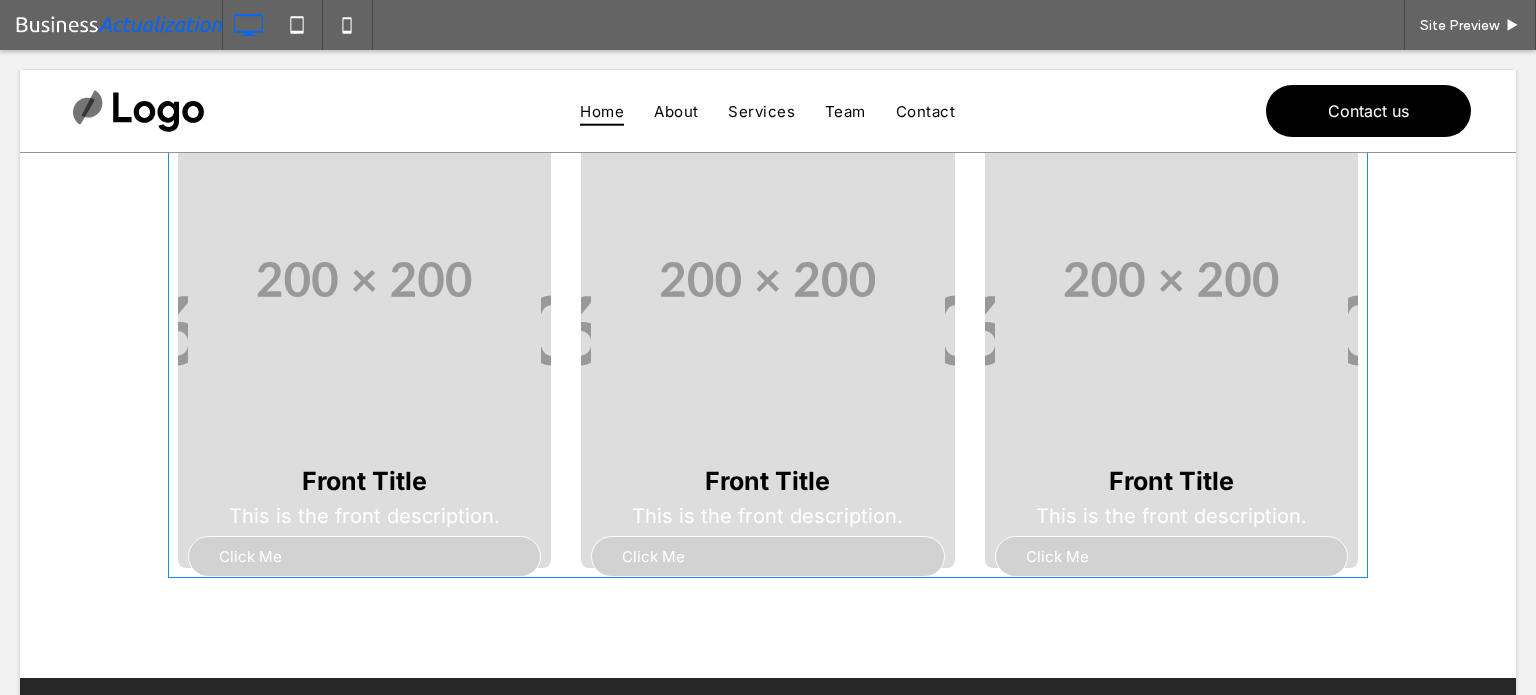 click at bounding box center [768, 330] 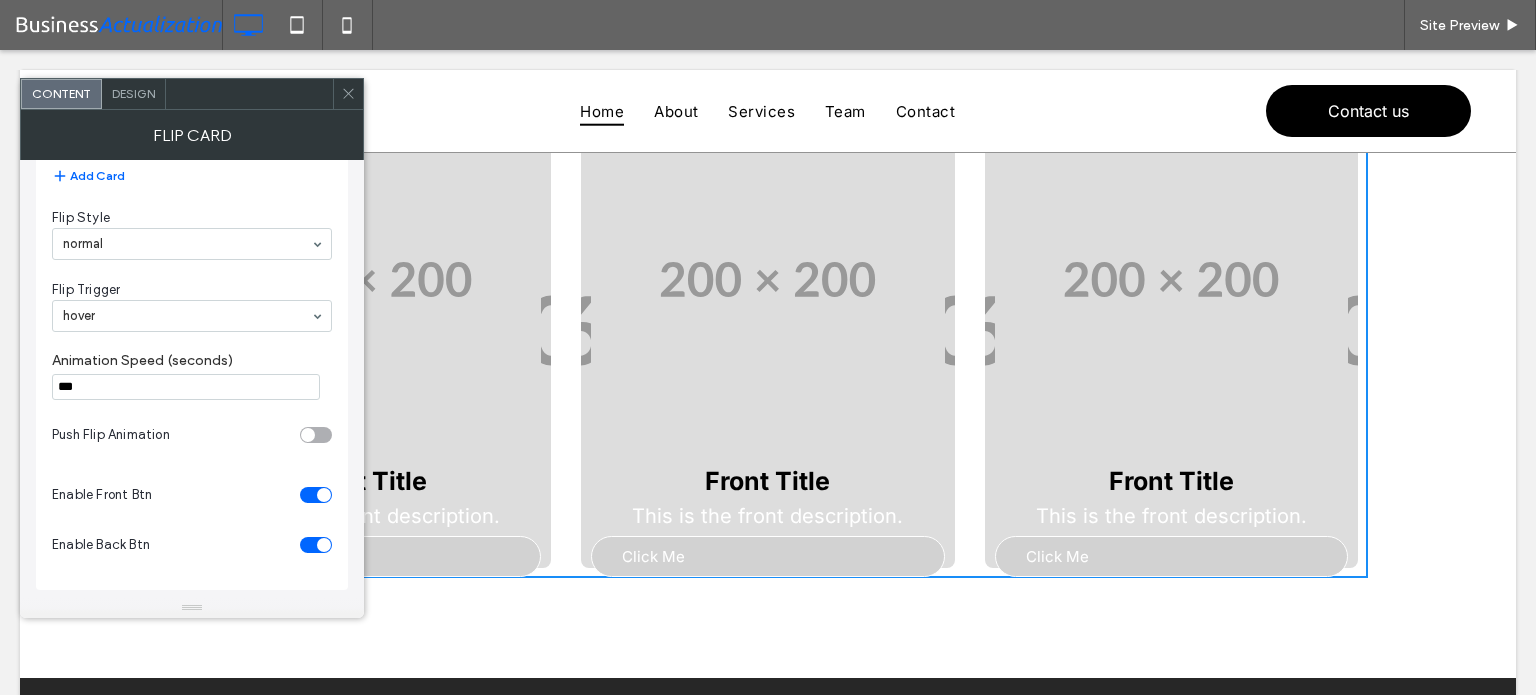 scroll, scrollTop: 216, scrollLeft: 0, axis: vertical 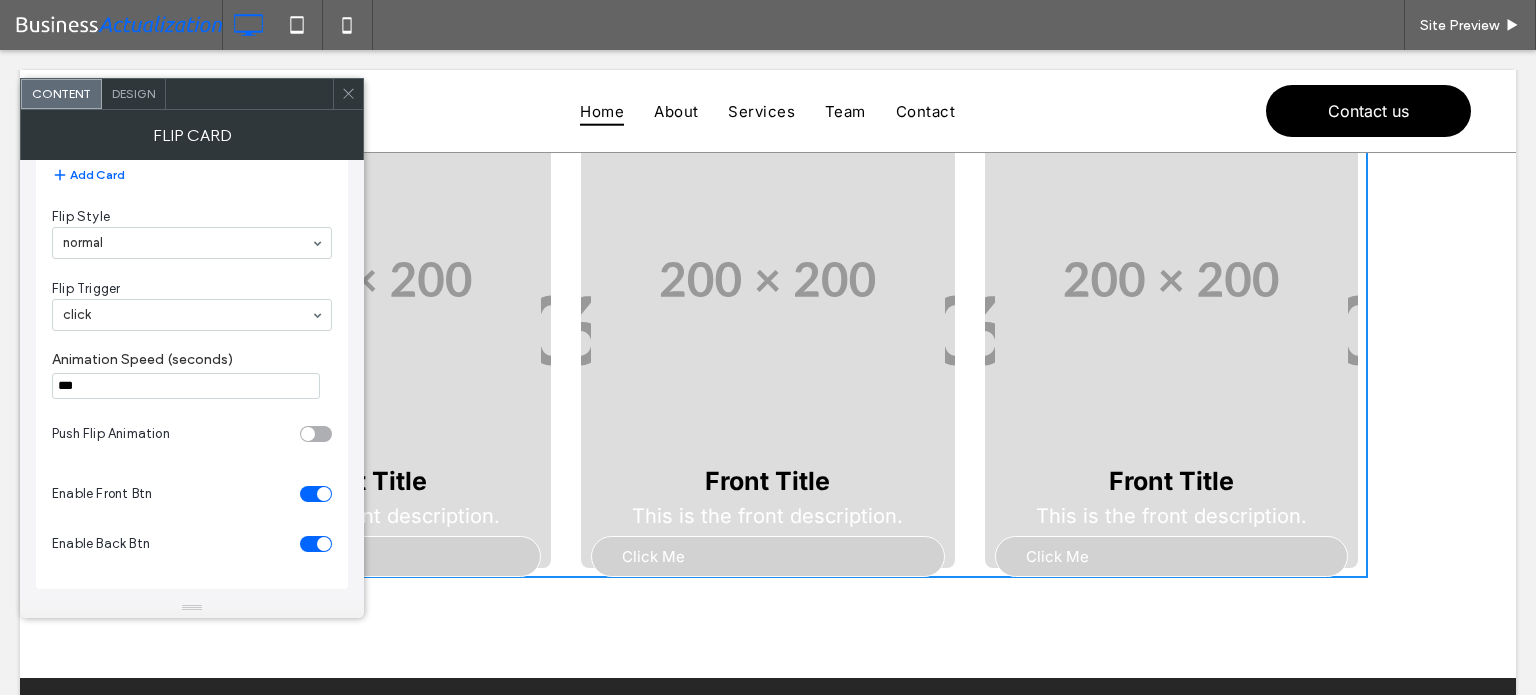 click at bounding box center (767, 279) 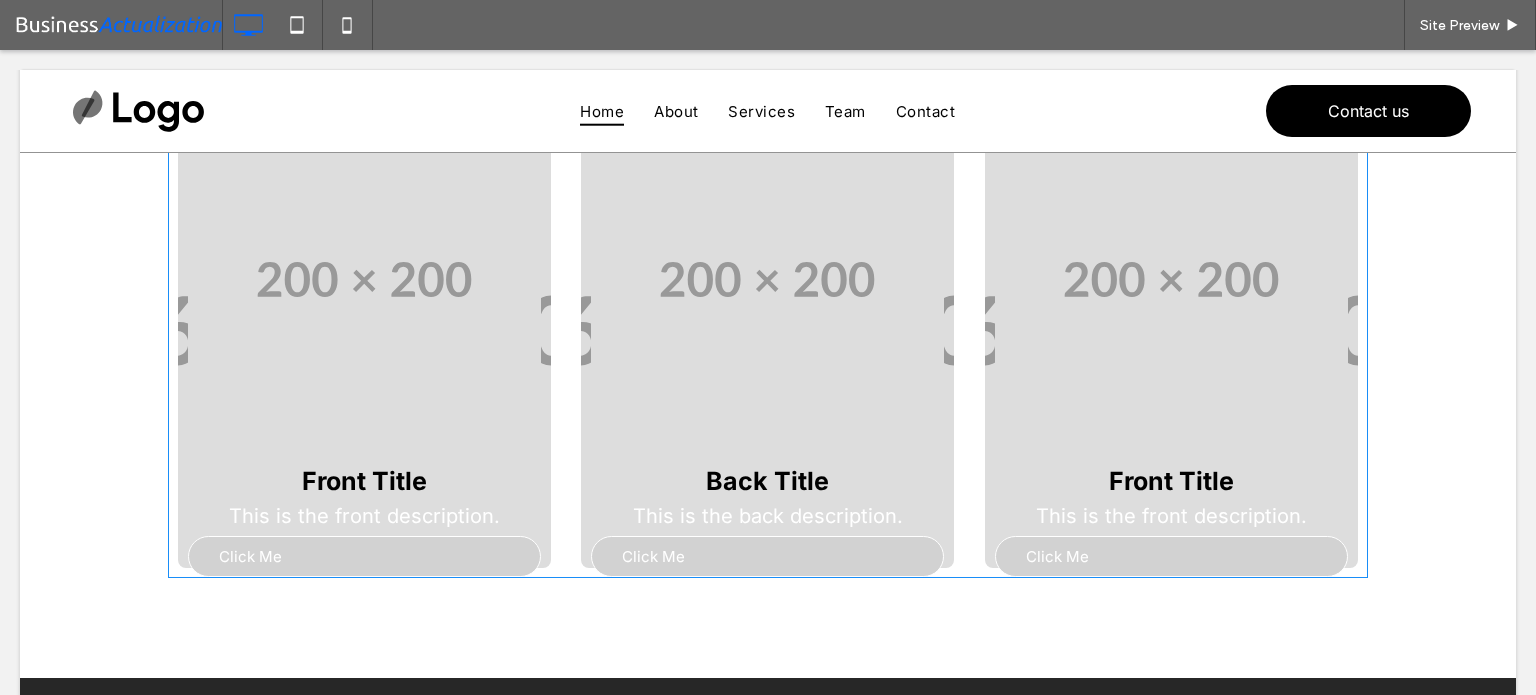 click at bounding box center (768, 330) 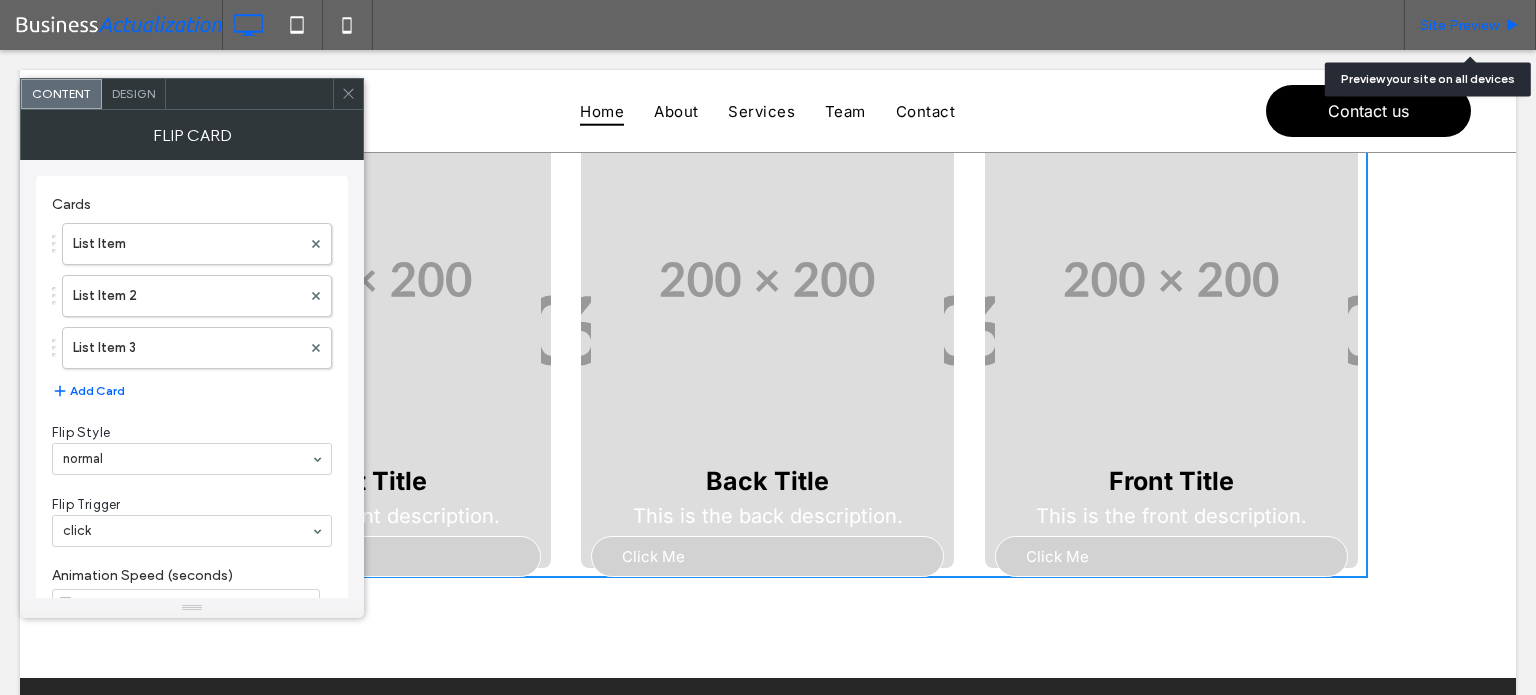 click on "Site Preview" at bounding box center [1470, 25] 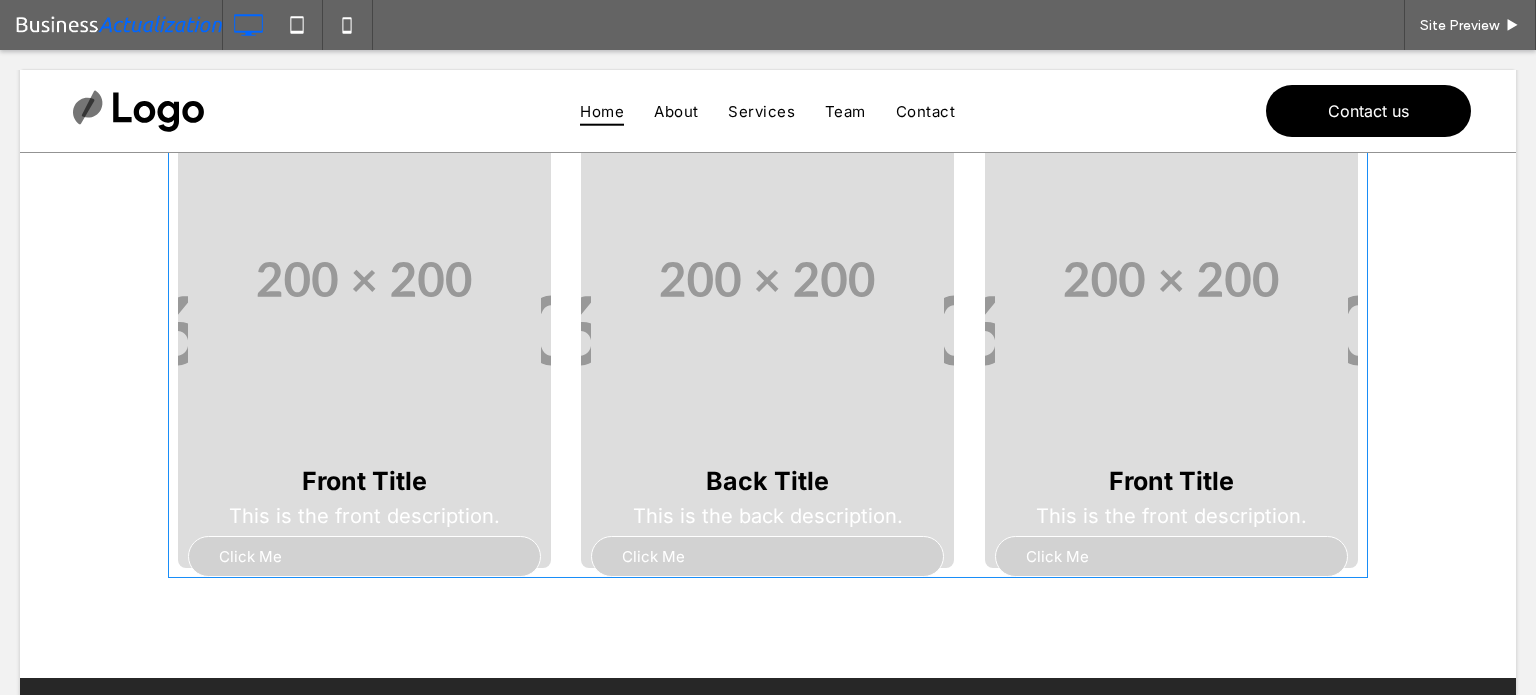 click at bounding box center (768, 330) 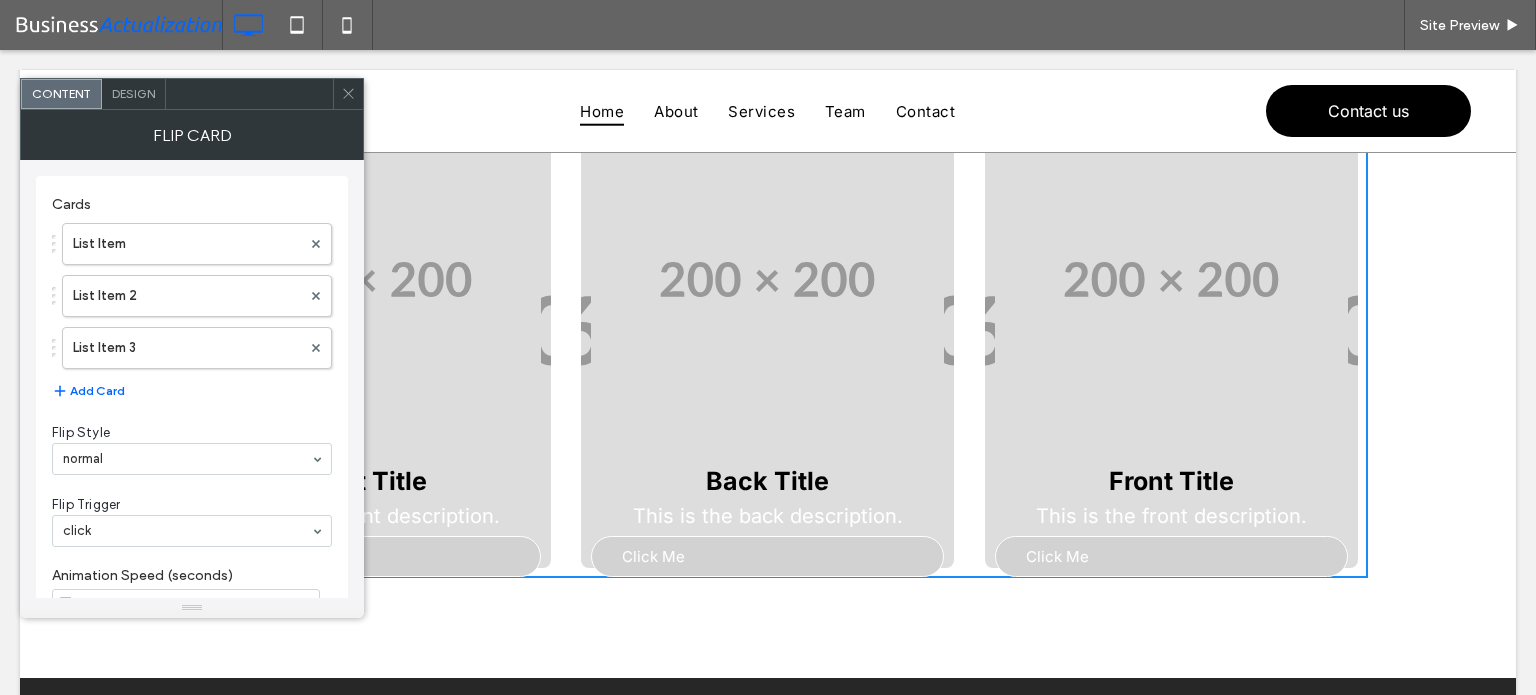 click 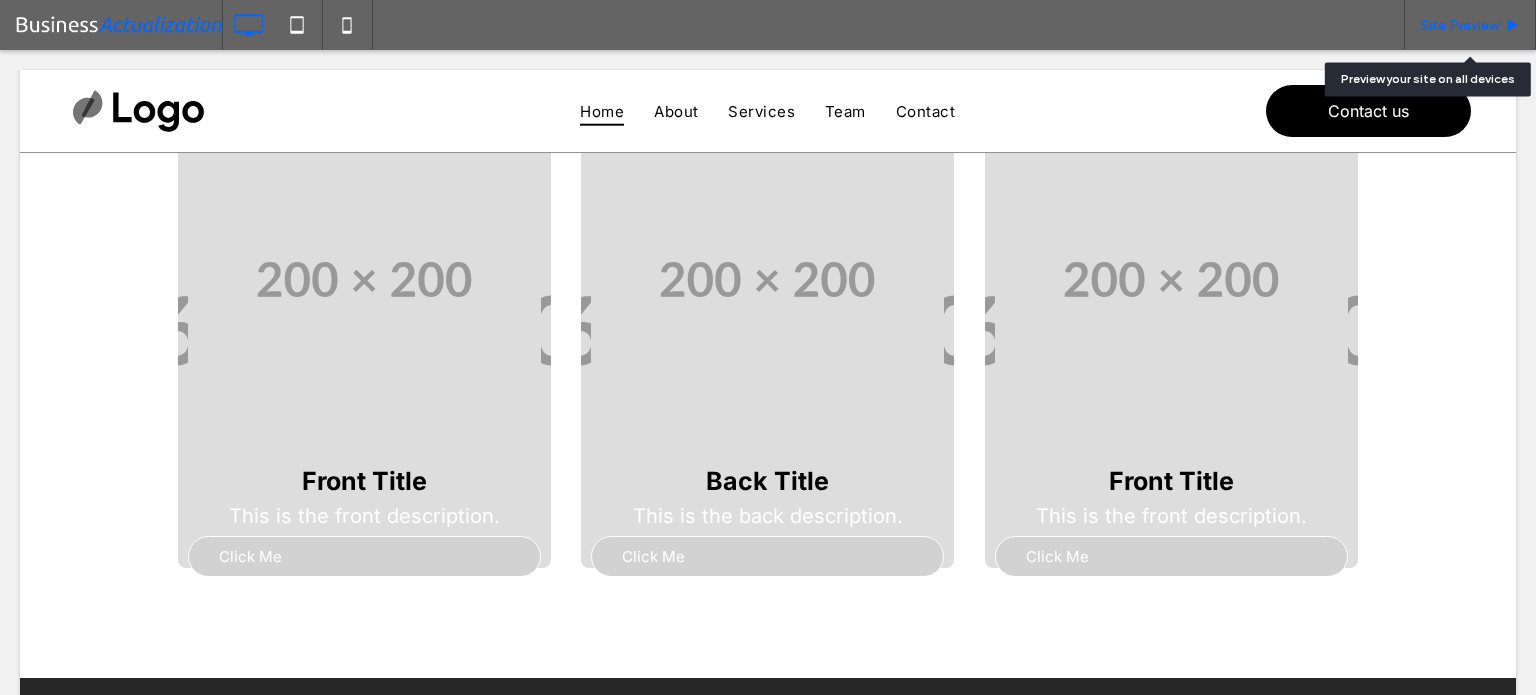 click on "Site Preview" at bounding box center (1470, 25) 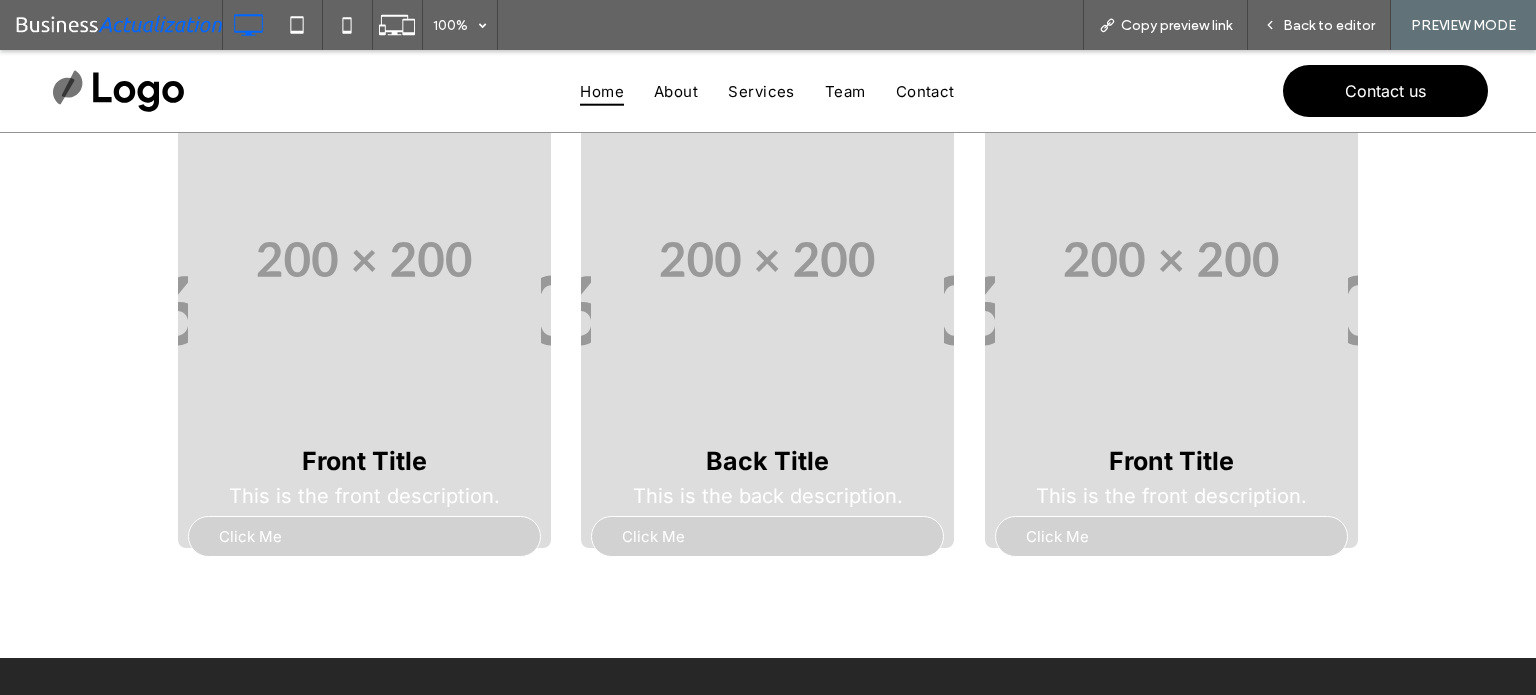 click at bounding box center (1171, 259) 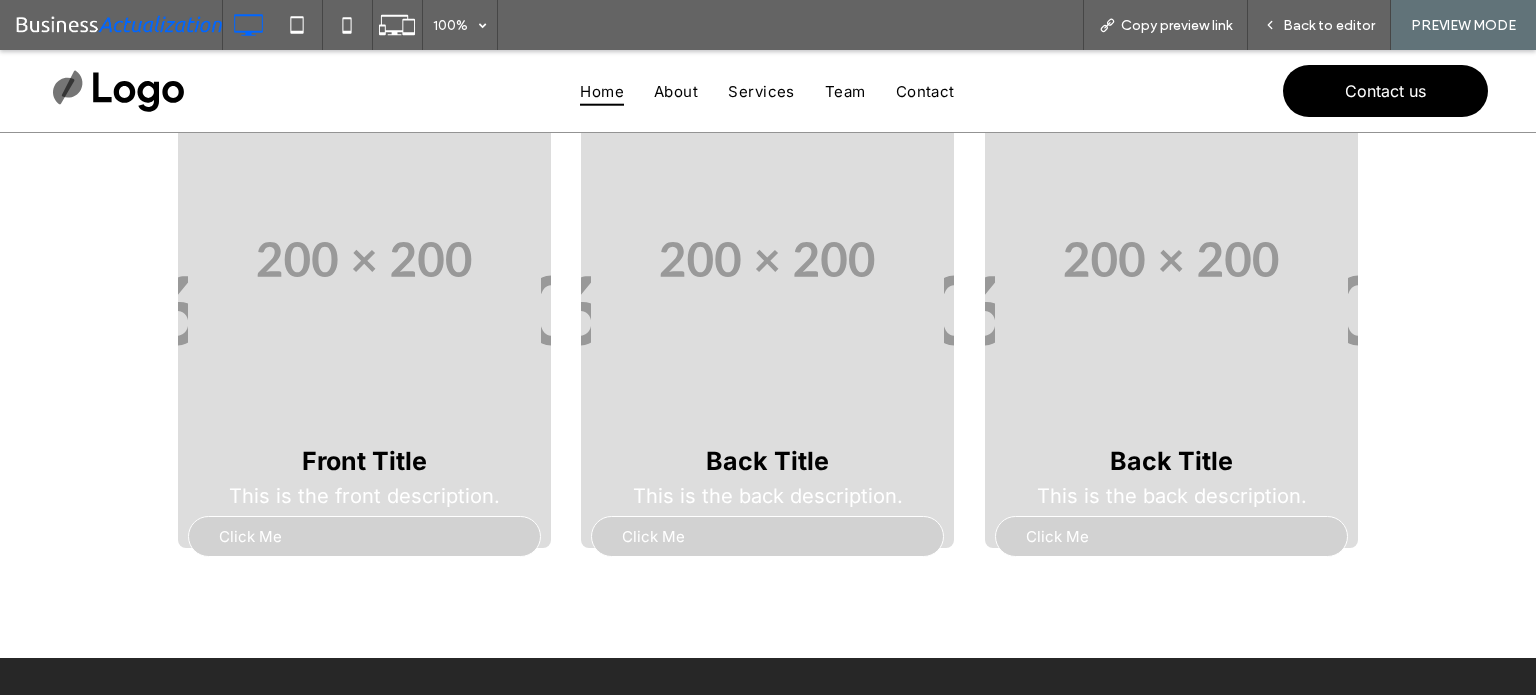 click at bounding box center (364, 259) 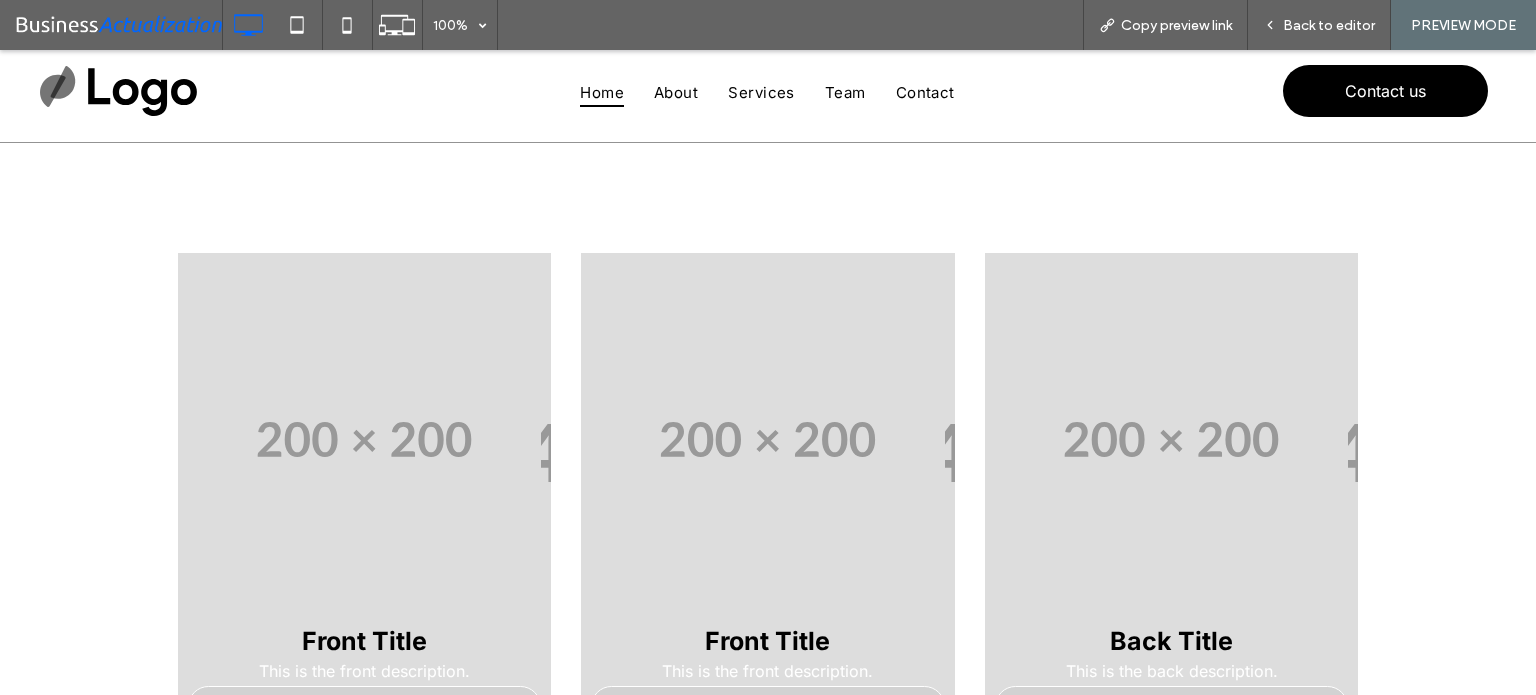 scroll, scrollTop: 100, scrollLeft: 0, axis: vertical 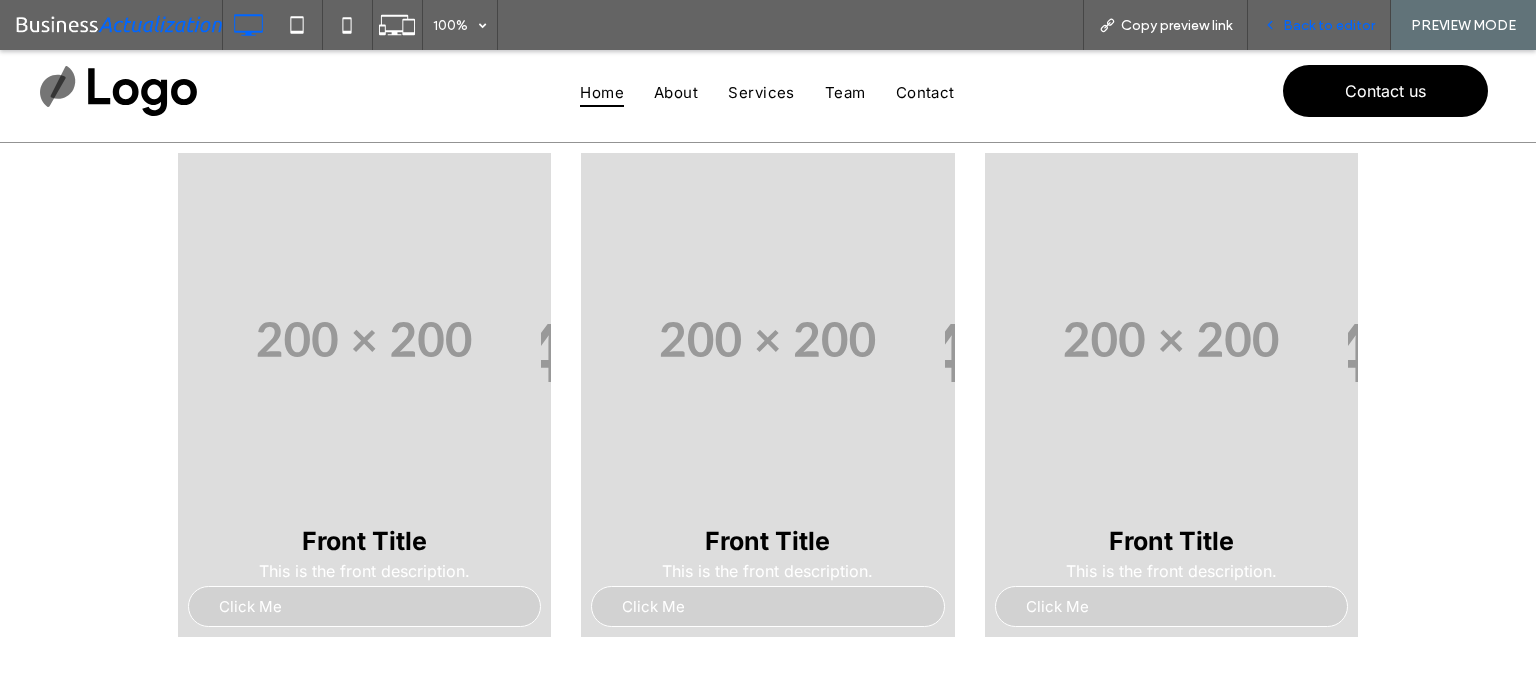 drag, startPoint x: 1297, startPoint y: 22, endPoint x: 1284, endPoint y: 10, distance: 17.691807 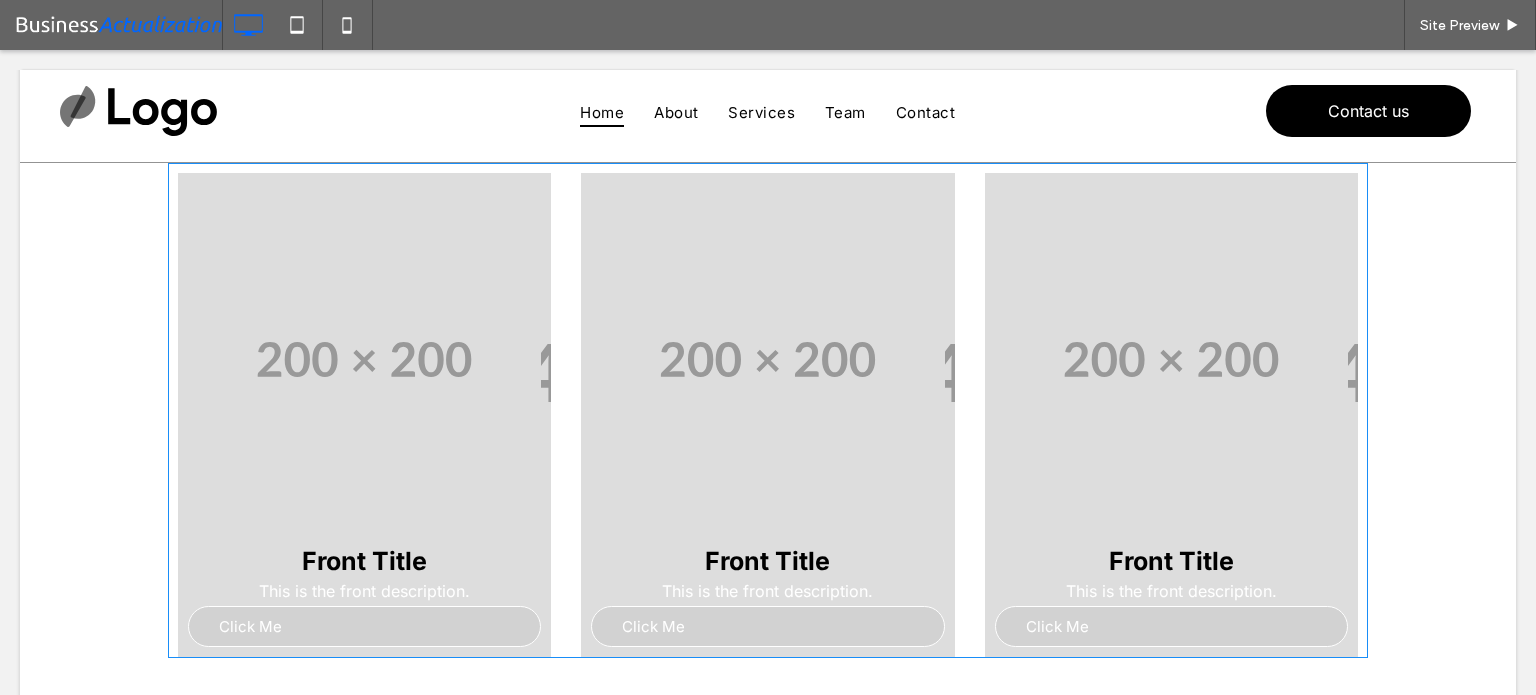 click at bounding box center (768, 410) 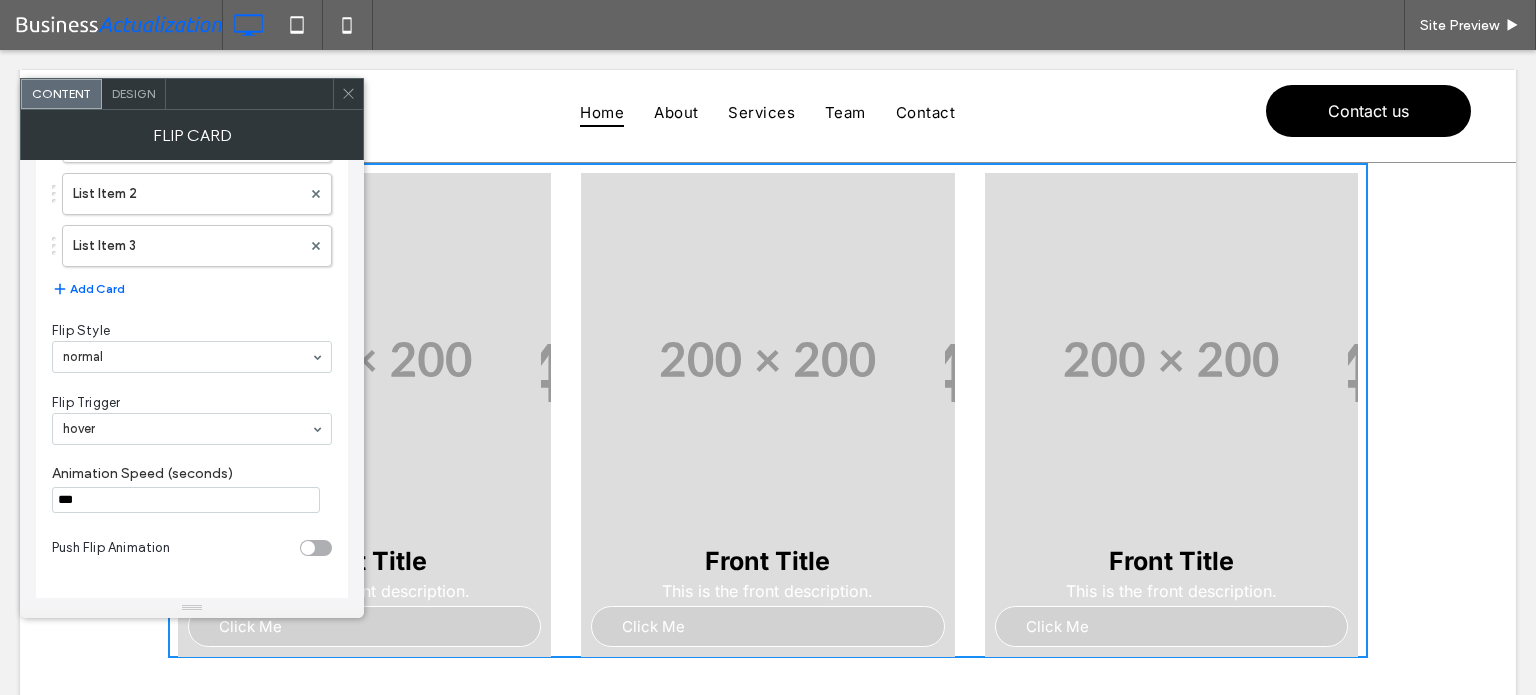 scroll, scrollTop: 216, scrollLeft: 0, axis: vertical 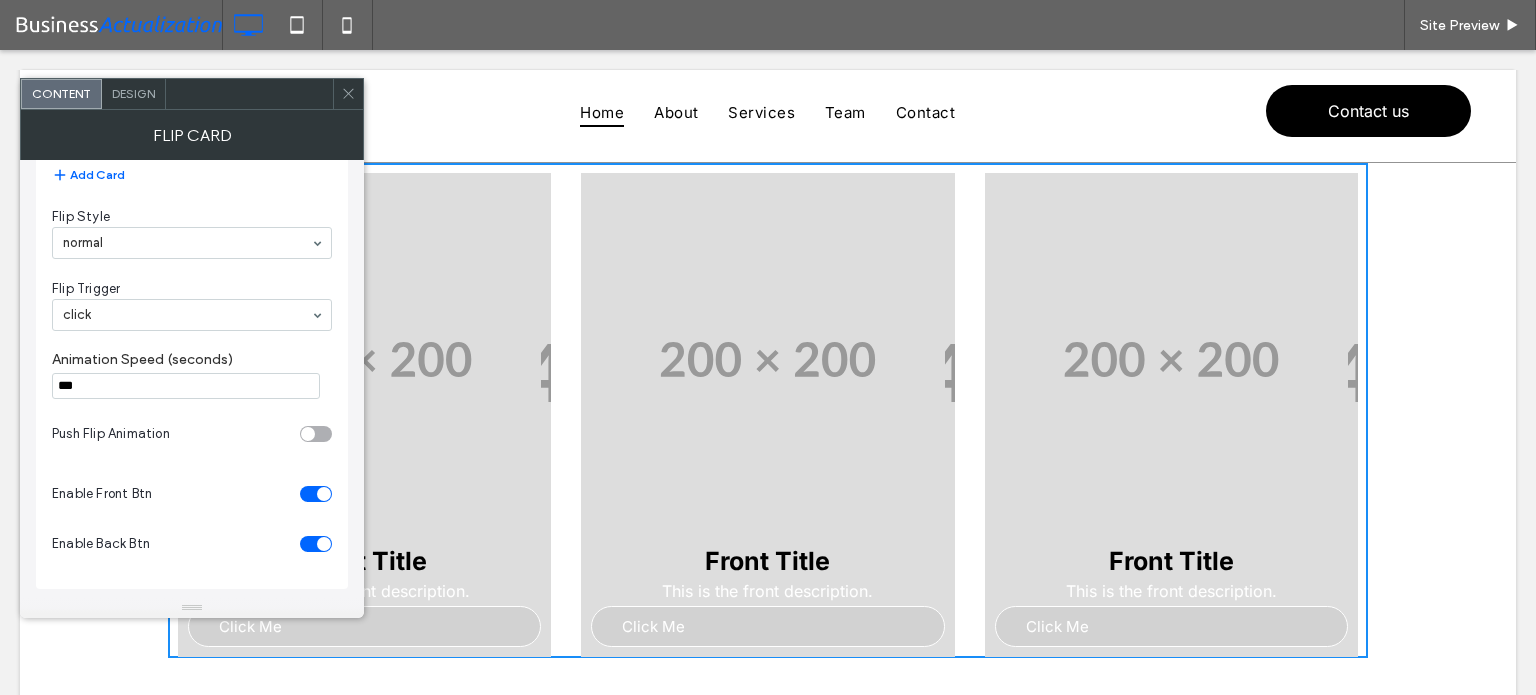click 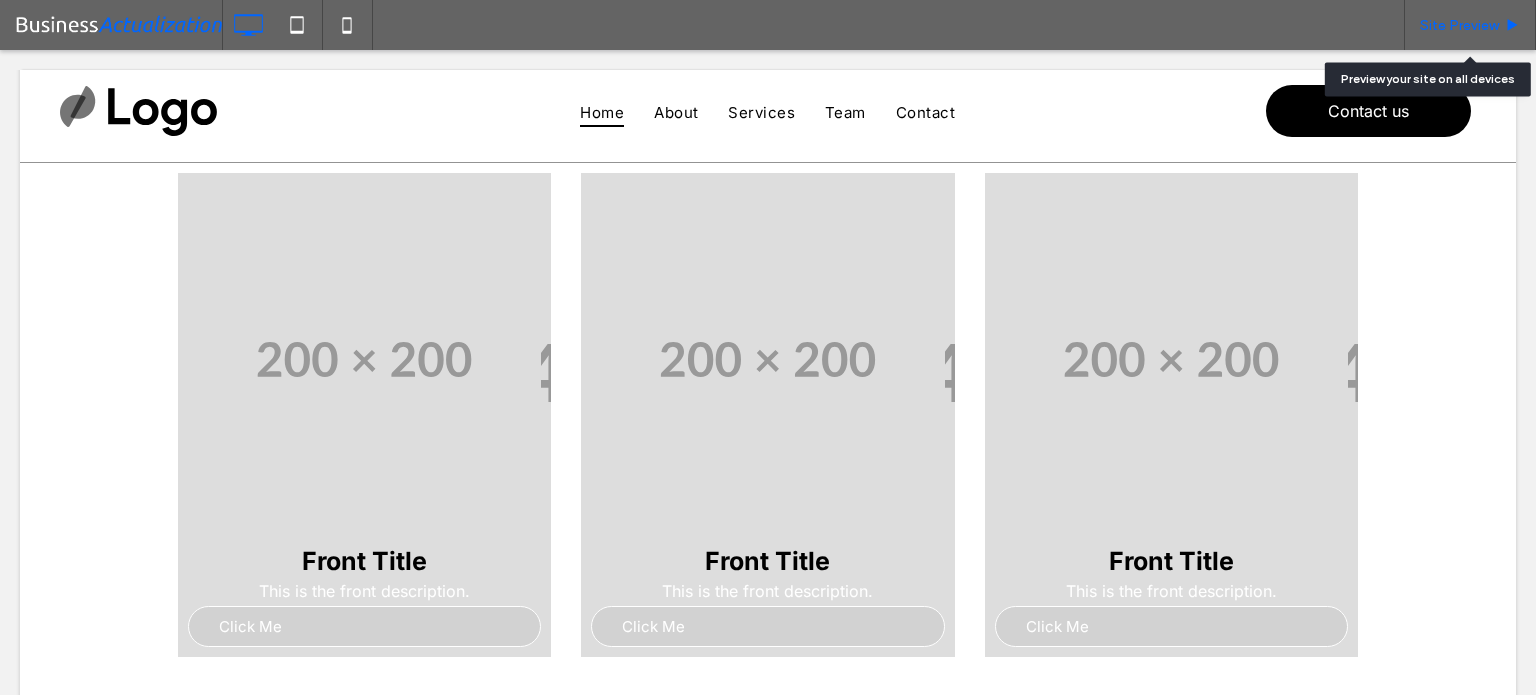 click on "Site Preview" at bounding box center (1470, 25) 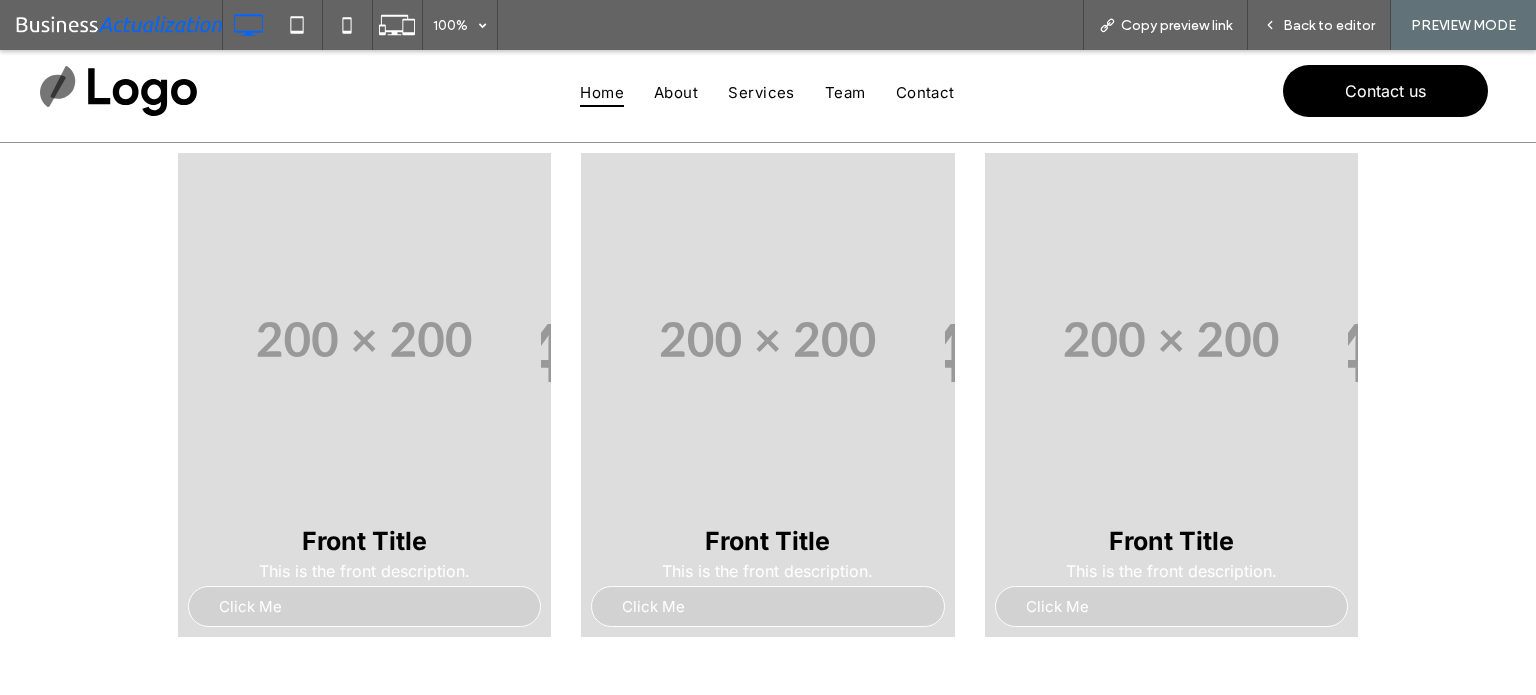 click at bounding box center (1171, 339) 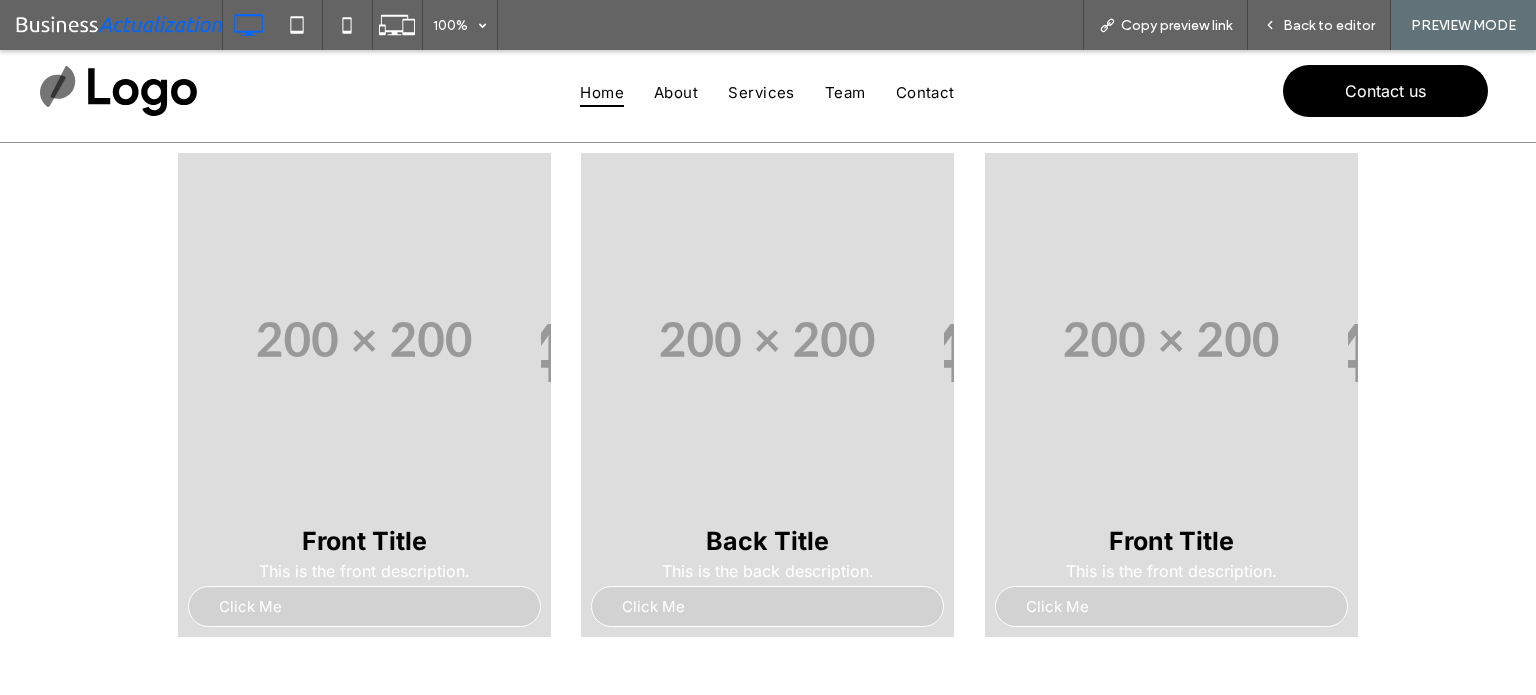 drag, startPoint x: 312, startPoint y: 279, endPoint x: 312, endPoint y: 347, distance: 68 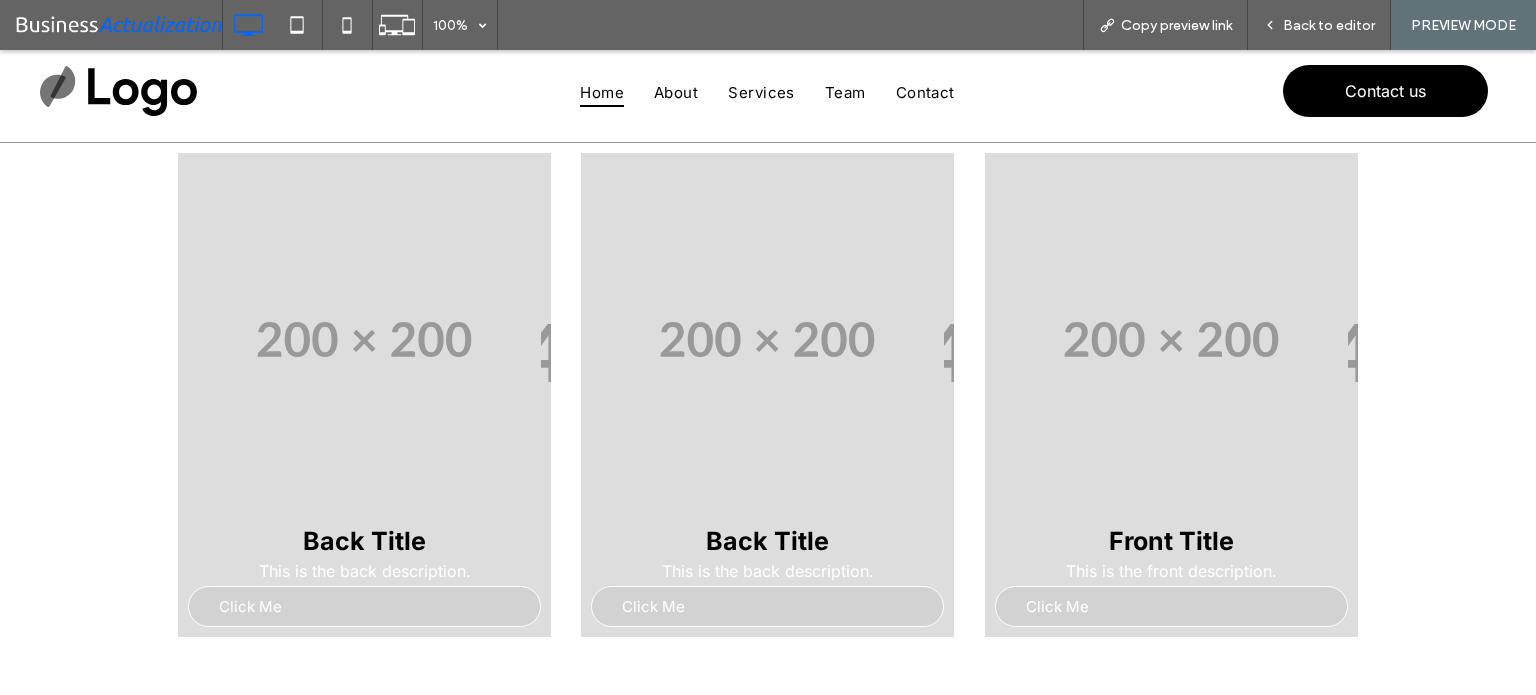 click at bounding box center [1171, 339] 